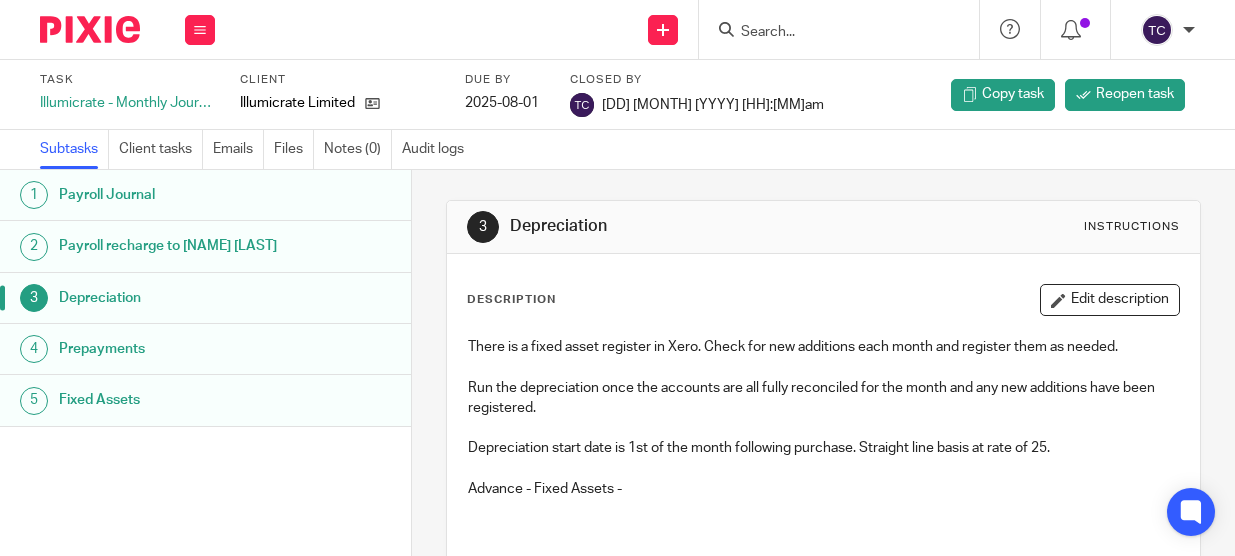 scroll, scrollTop: 0, scrollLeft: 0, axis: both 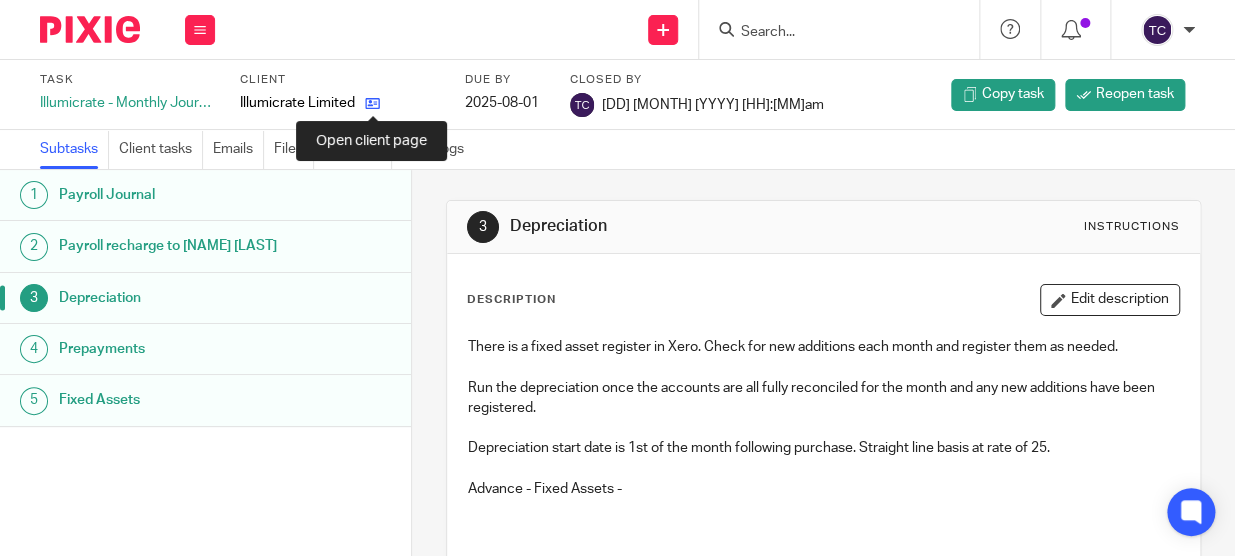 click at bounding box center [372, 103] 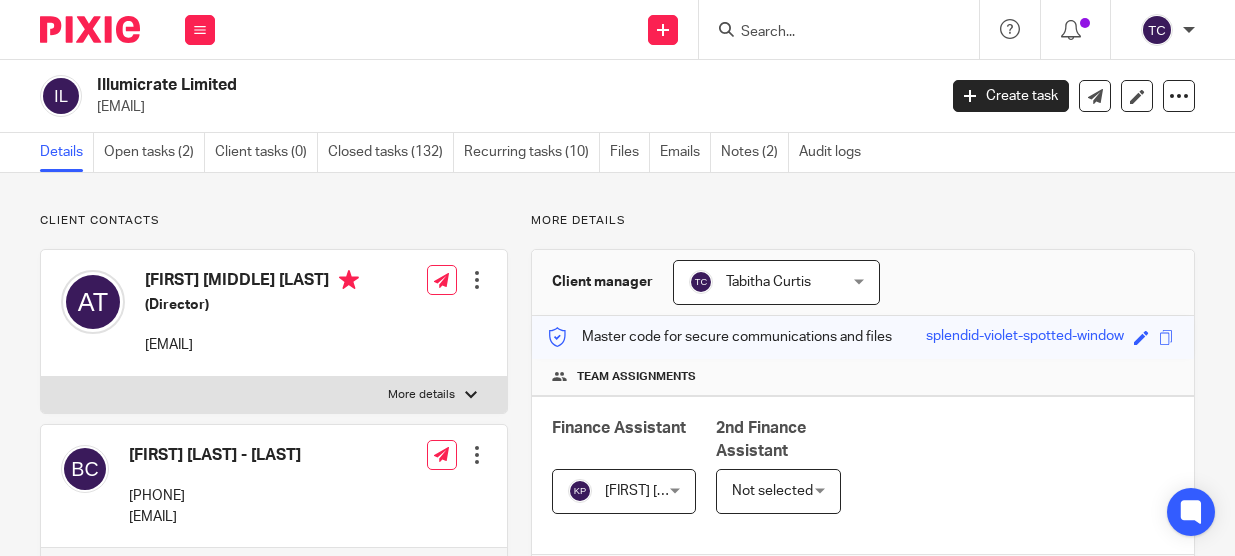 scroll, scrollTop: 0, scrollLeft: 0, axis: both 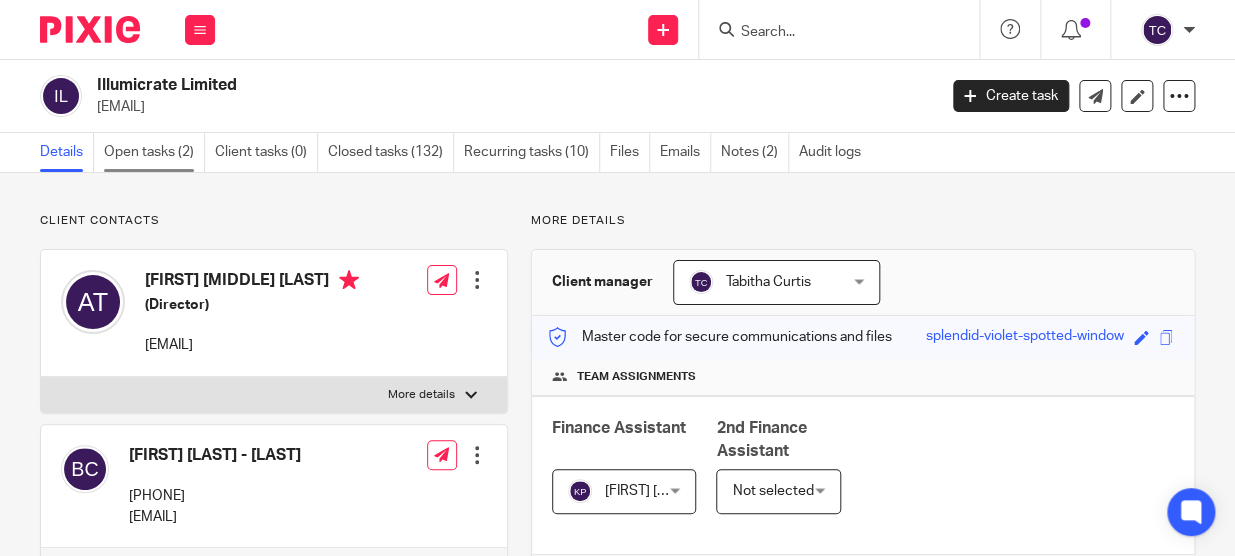 click on "Open tasks (2)" at bounding box center (154, 152) 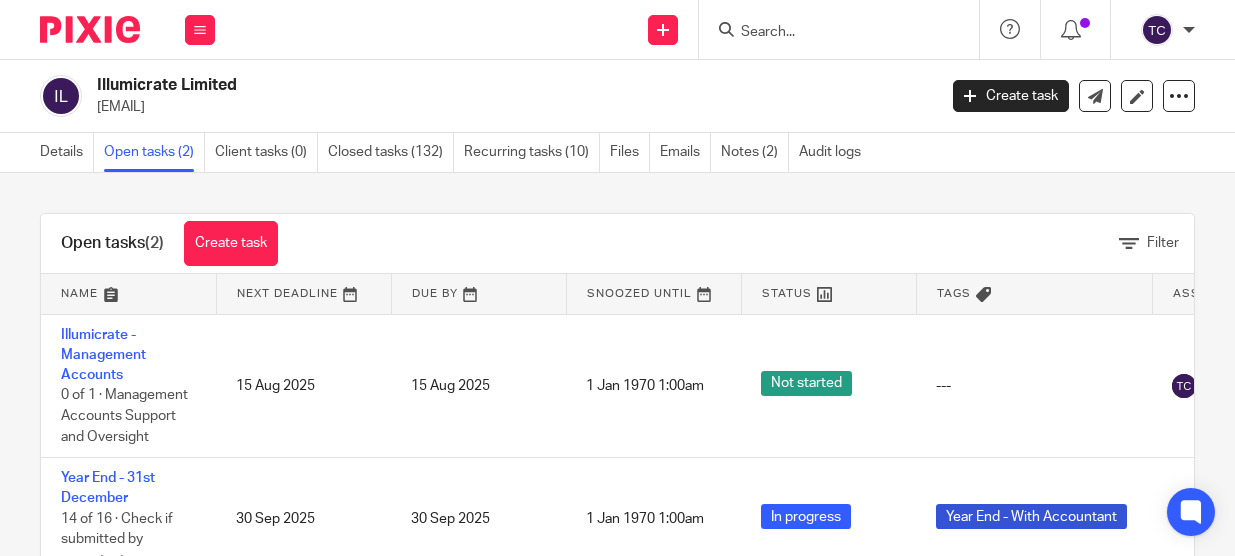 scroll, scrollTop: 0, scrollLeft: 0, axis: both 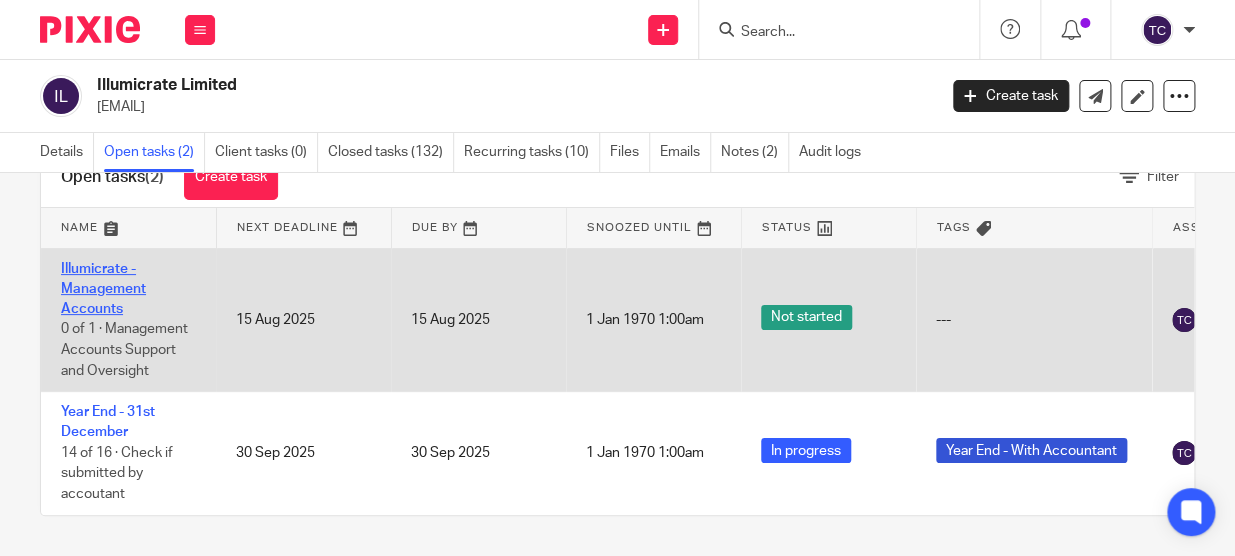 click on "Illumicrate - Management Accounts" at bounding box center [103, 289] 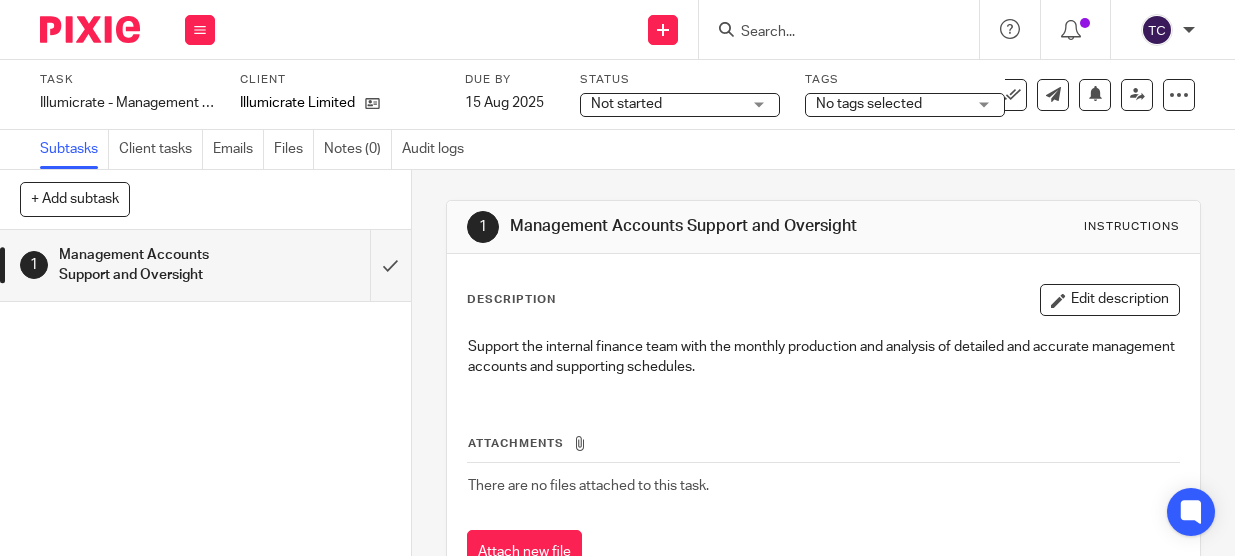 scroll, scrollTop: 0, scrollLeft: 0, axis: both 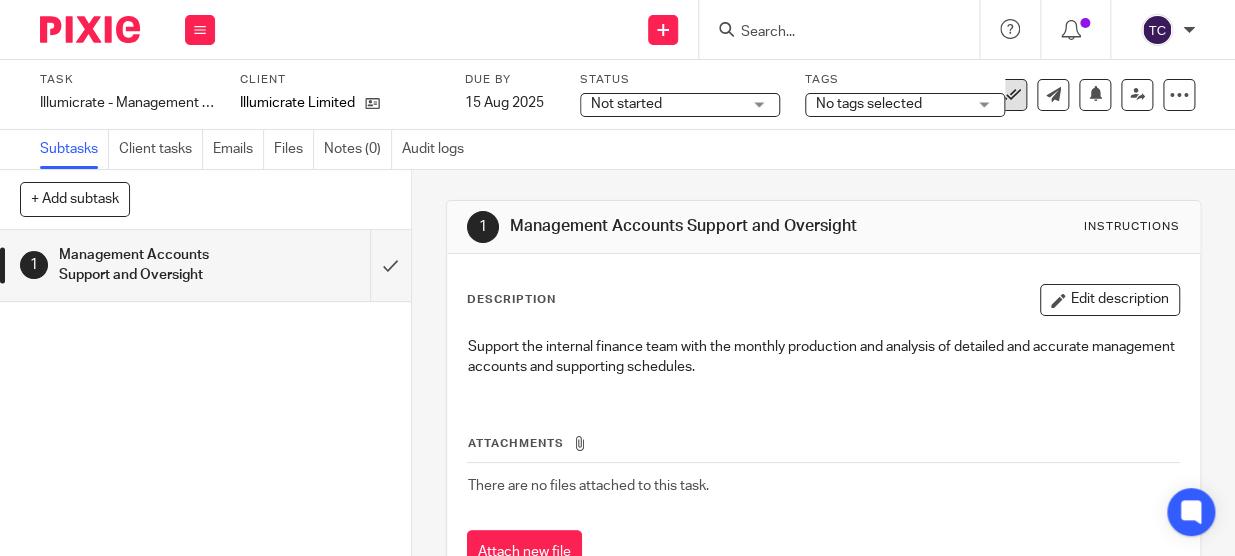 click at bounding box center (1011, 95) 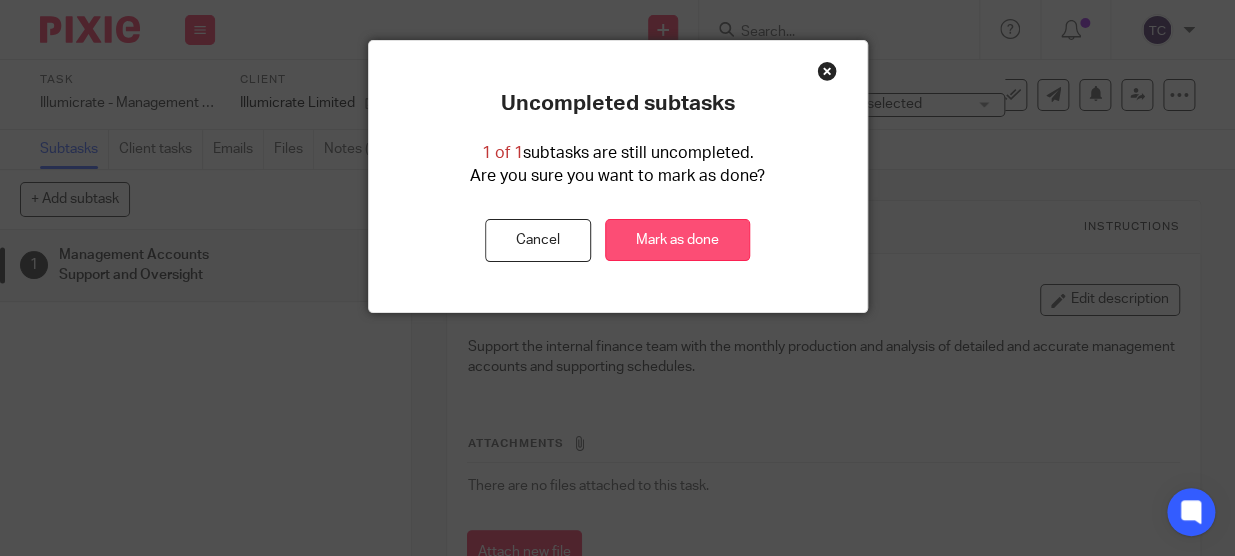 click on "Mark as done" at bounding box center (677, 240) 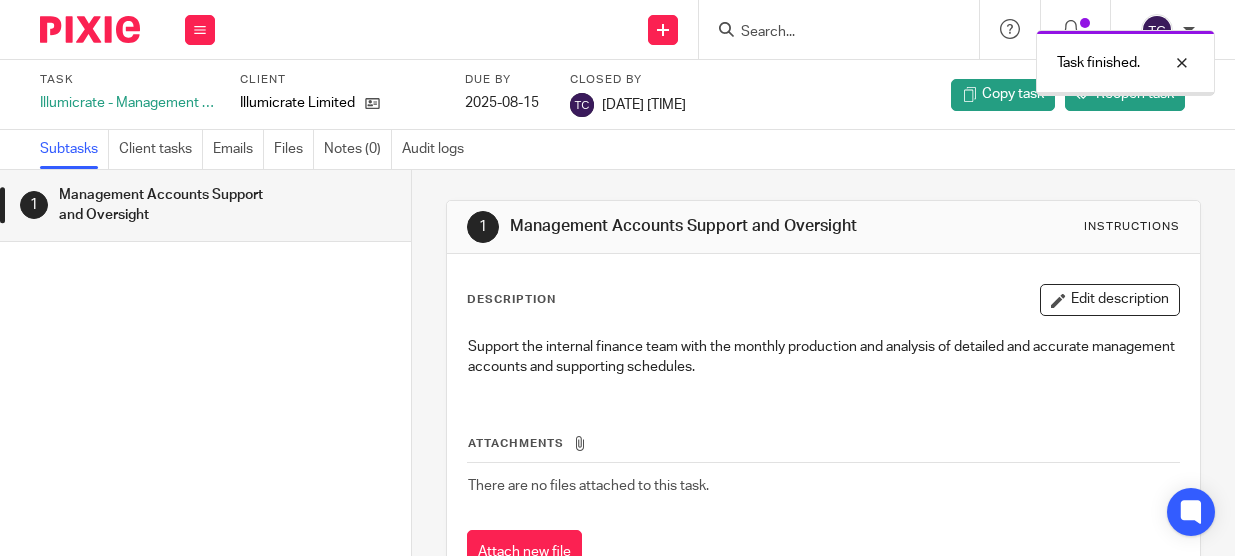 scroll, scrollTop: 0, scrollLeft: 0, axis: both 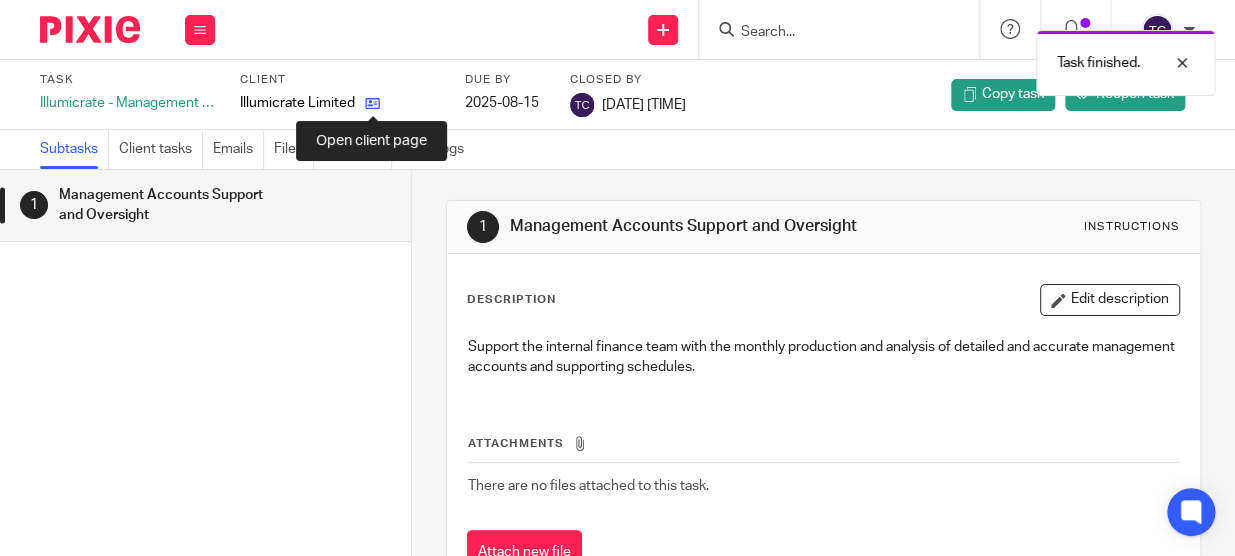 click at bounding box center (372, 103) 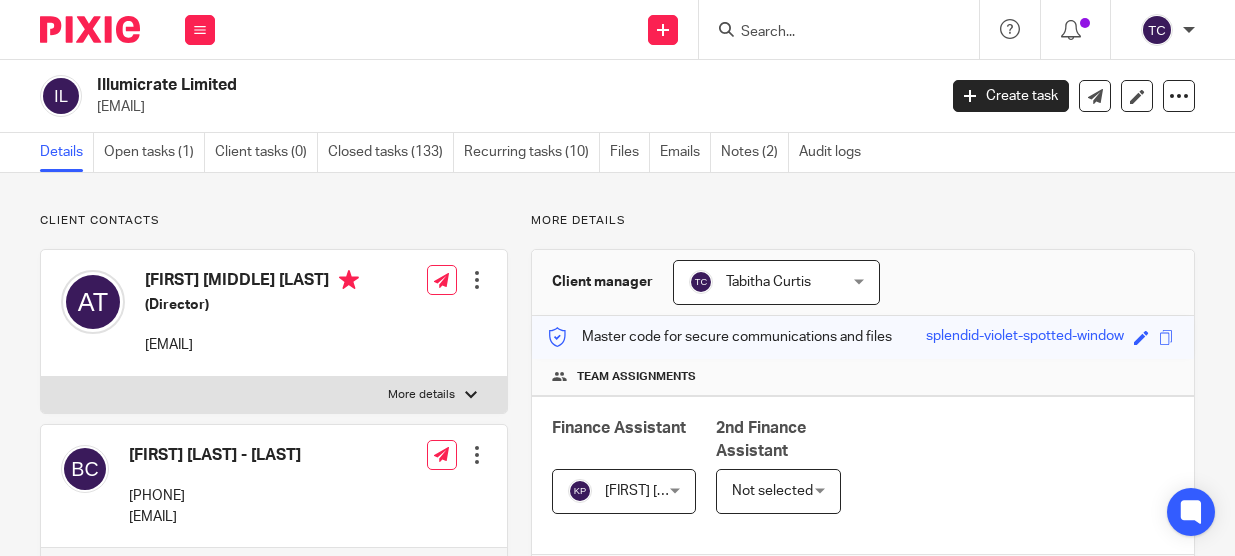 scroll, scrollTop: 0, scrollLeft: 0, axis: both 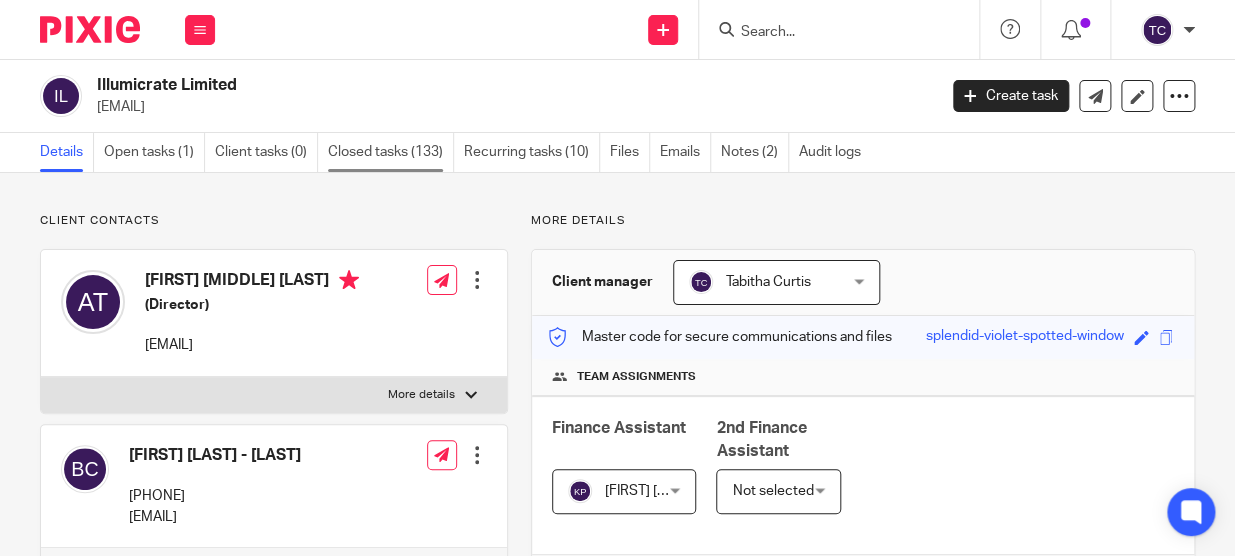 click on "Closed tasks (133)" at bounding box center (391, 152) 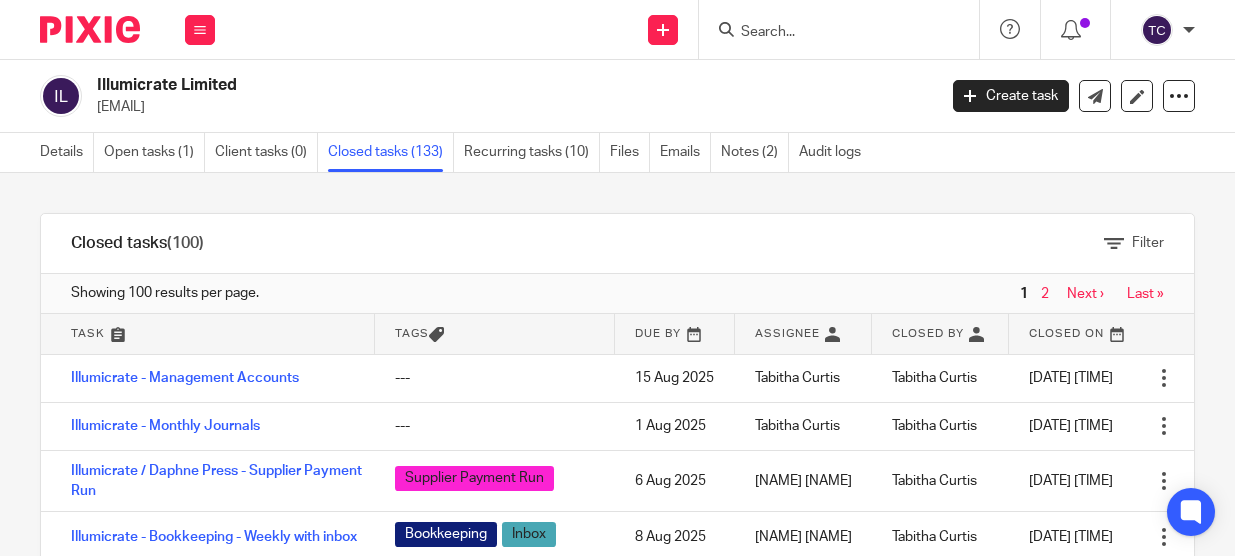 scroll, scrollTop: 0, scrollLeft: 0, axis: both 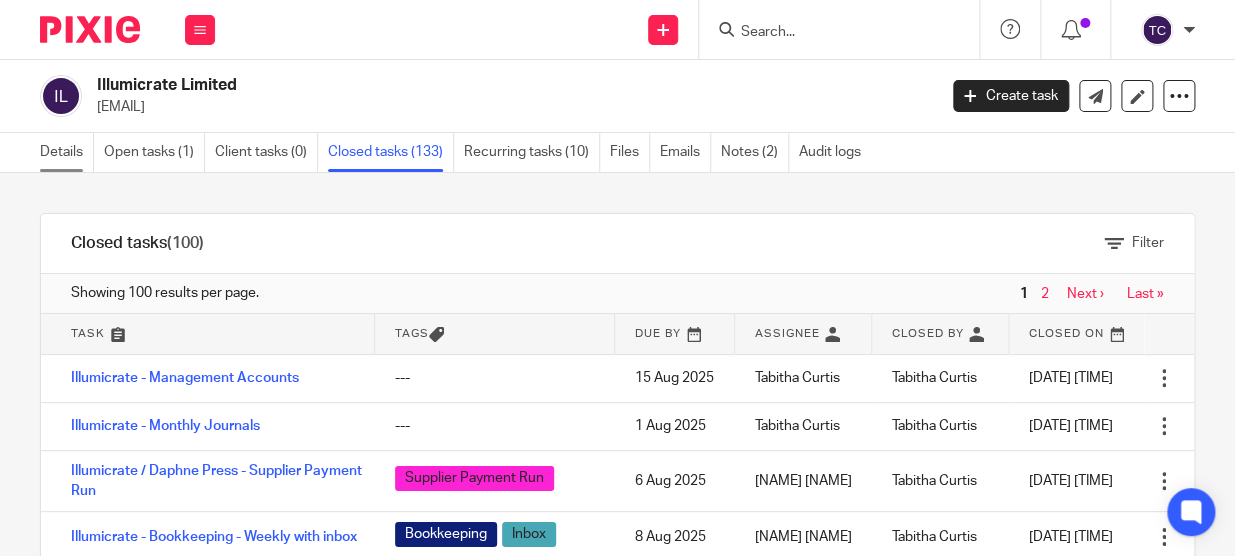 click on "Details" at bounding box center (67, 152) 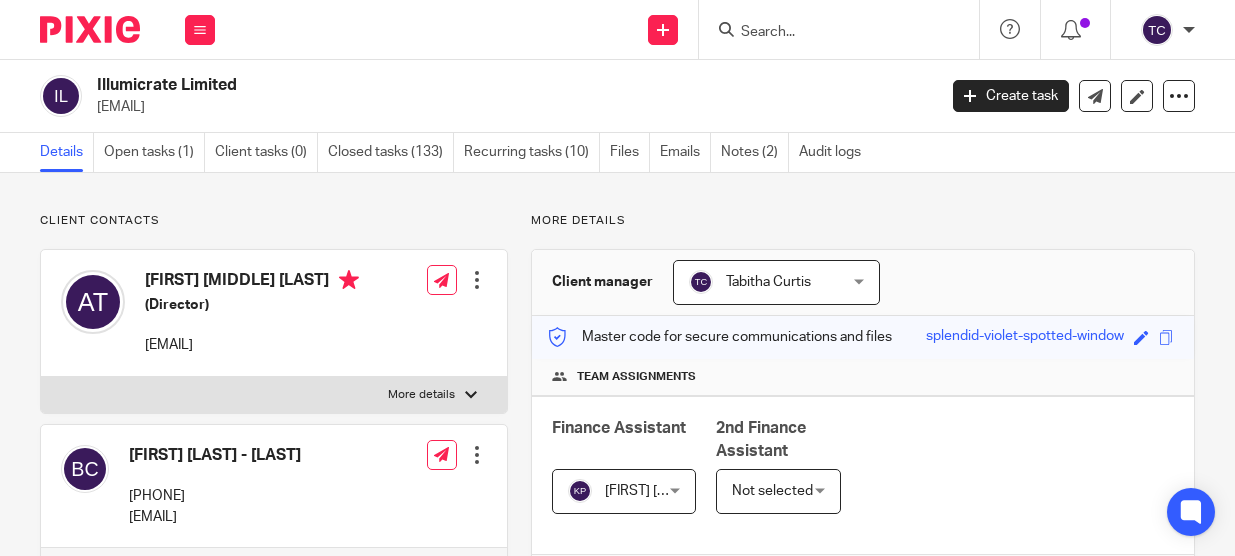 scroll, scrollTop: 0, scrollLeft: 0, axis: both 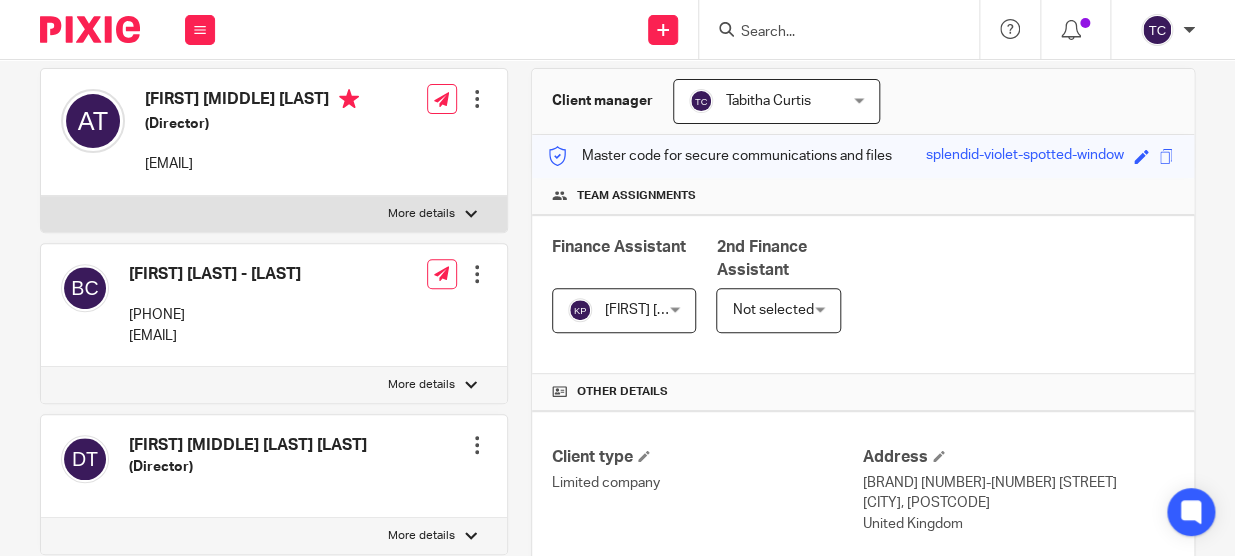 click on "Not selected" at bounding box center [775, 310] 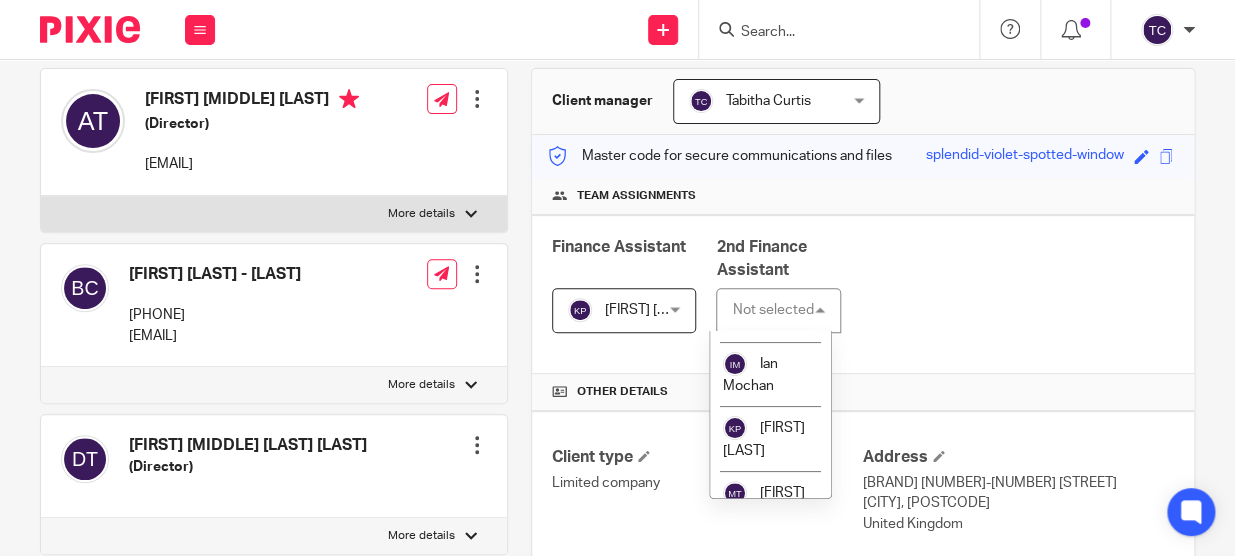 scroll, scrollTop: 272, scrollLeft: 0, axis: vertical 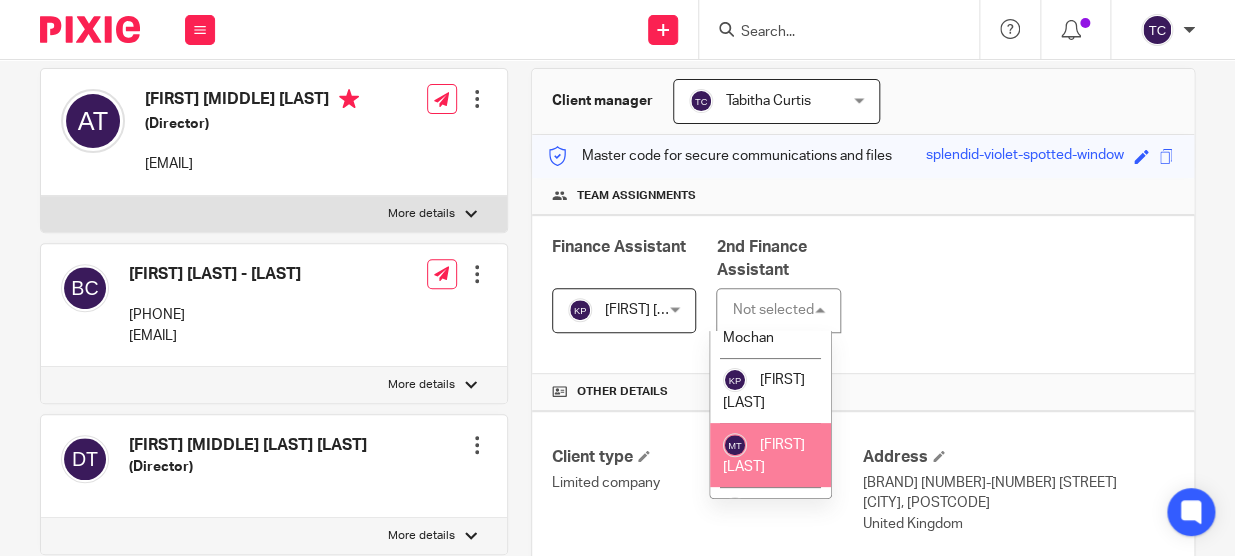 click on "Melanie Toms" at bounding box center (770, 455) 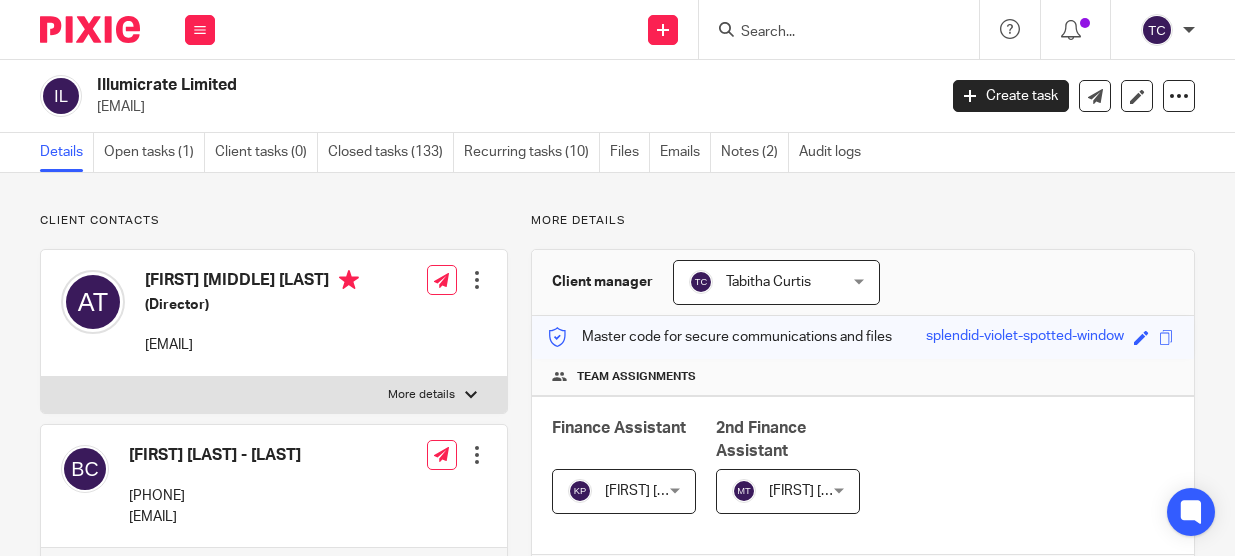 scroll, scrollTop: 0, scrollLeft: 0, axis: both 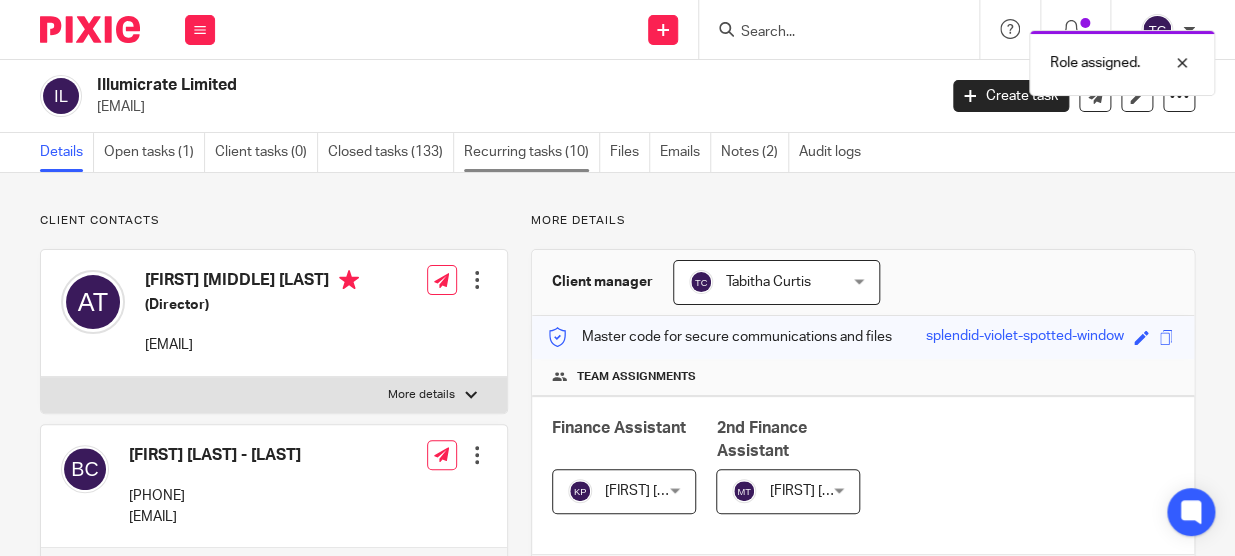 click on "Recurring tasks (10)" at bounding box center (532, 152) 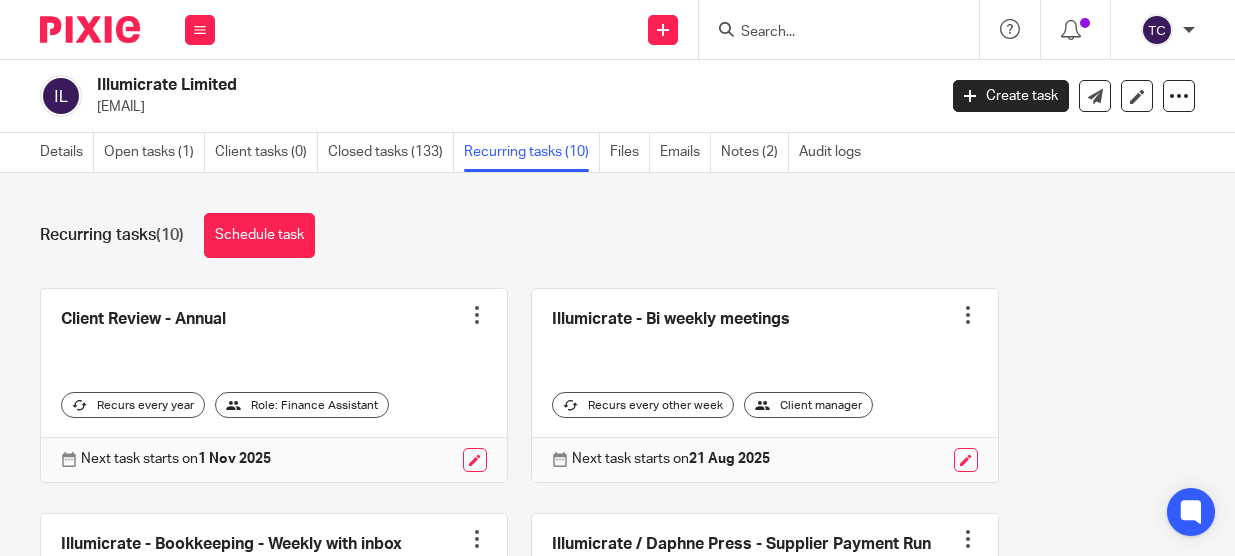 scroll, scrollTop: 0, scrollLeft: 0, axis: both 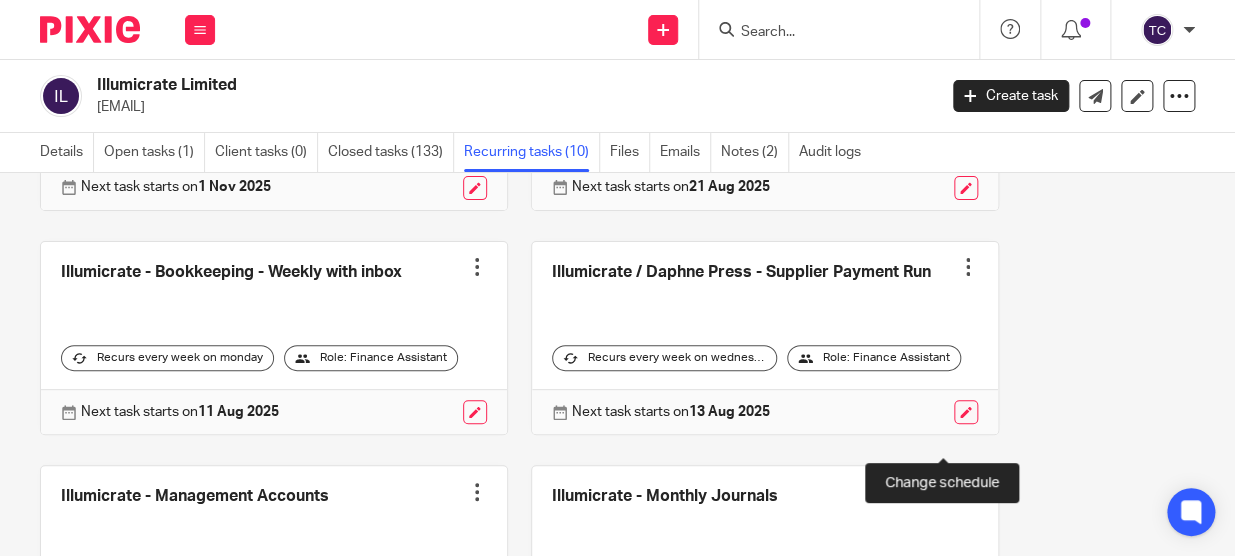 click at bounding box center [966, 412] 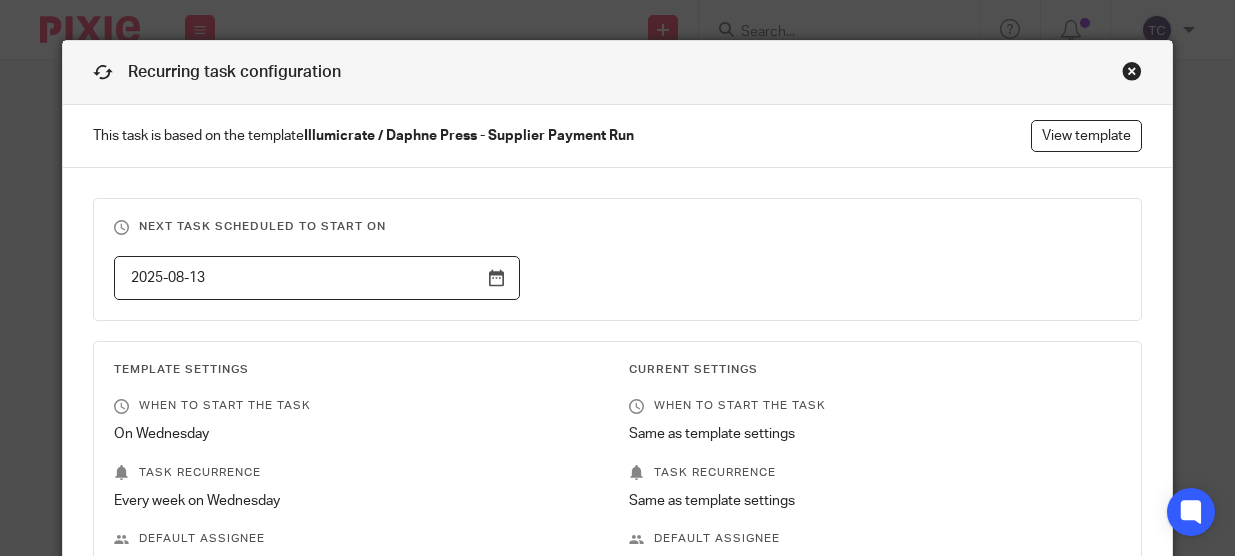 scroll, scrollTop: 0, scrollLeft: 0, axis: both 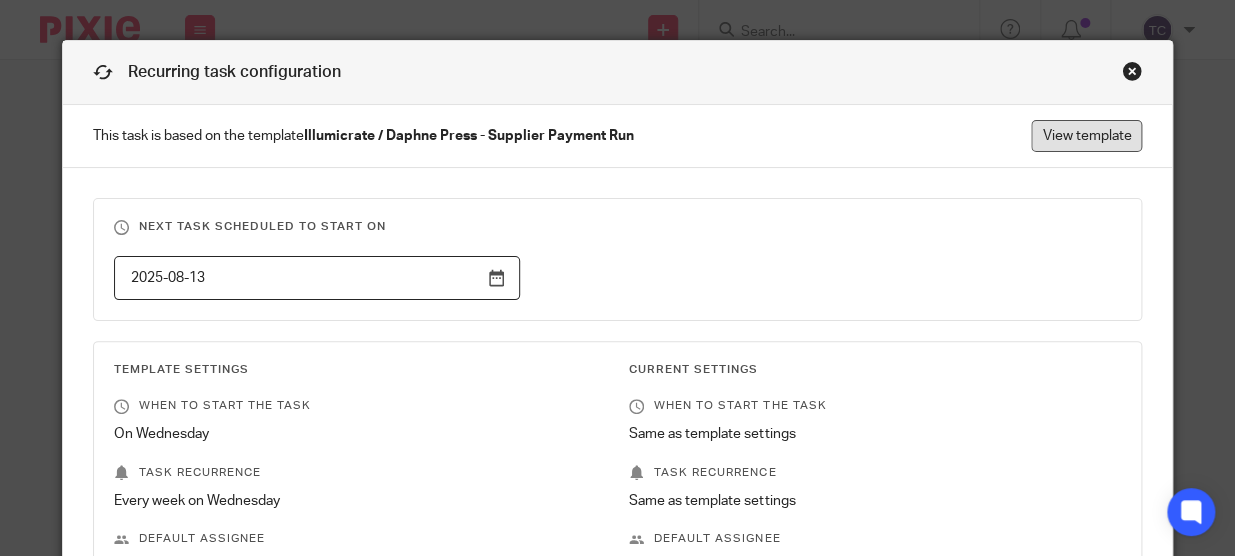 click on "View template" at bounding box center [1086, 136] 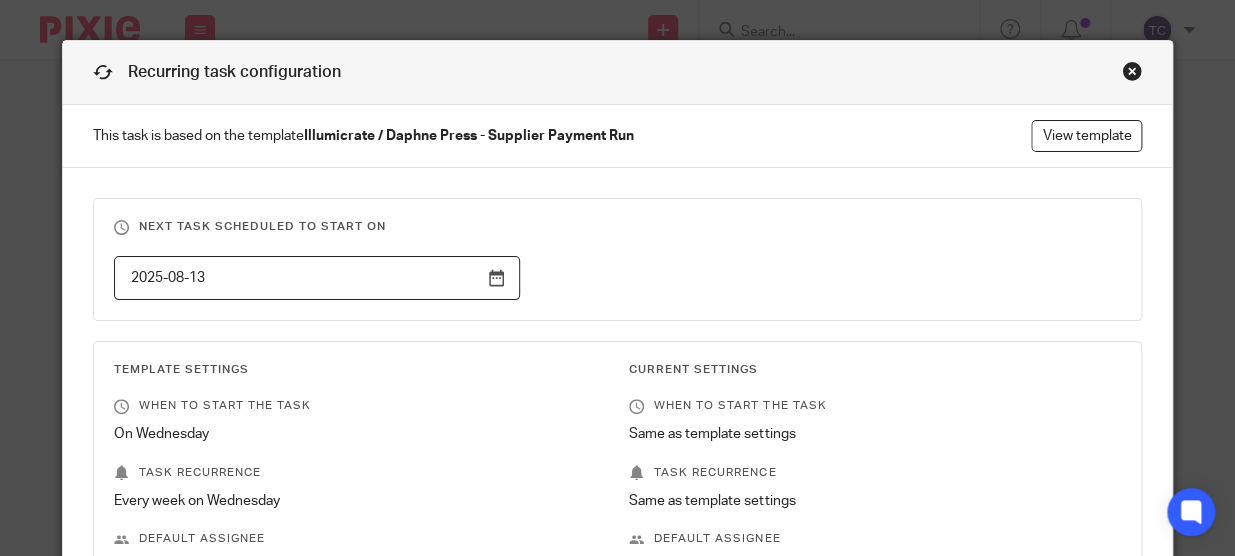 click at bounding box center [1132, 71] 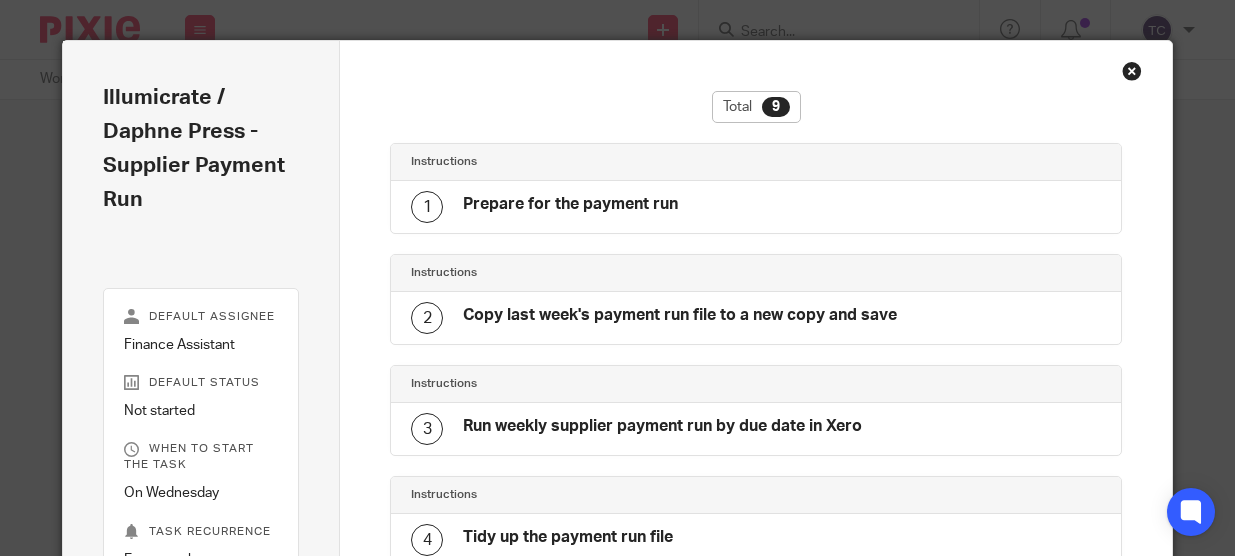 scroll, scrollTop: 0, scrollLeft: 0, axis: both 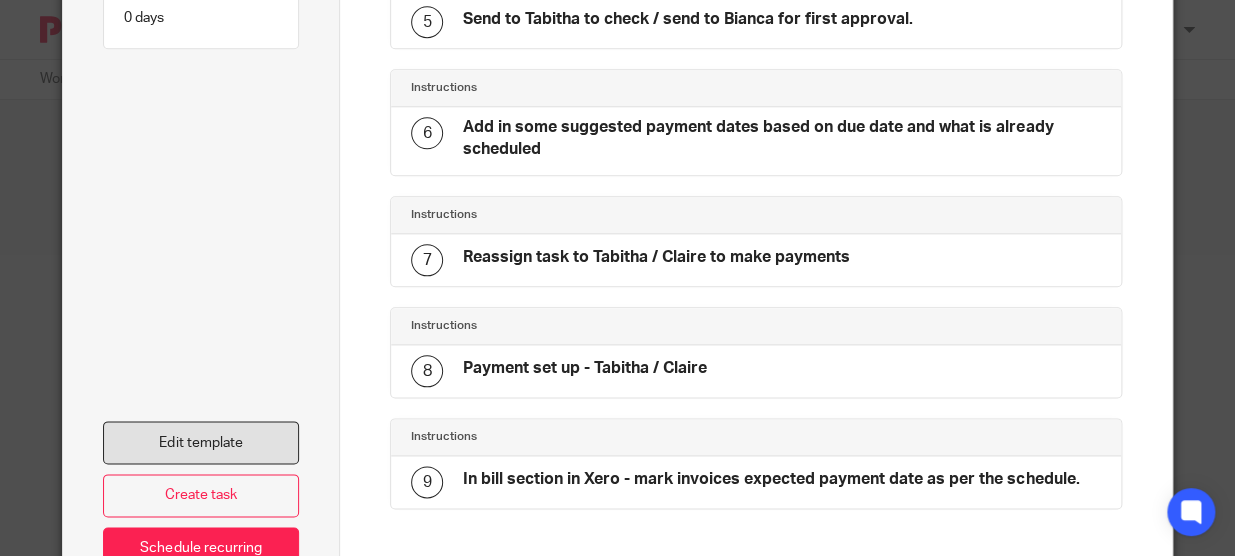 click on "Edit template" at bounding box center [201, 442] 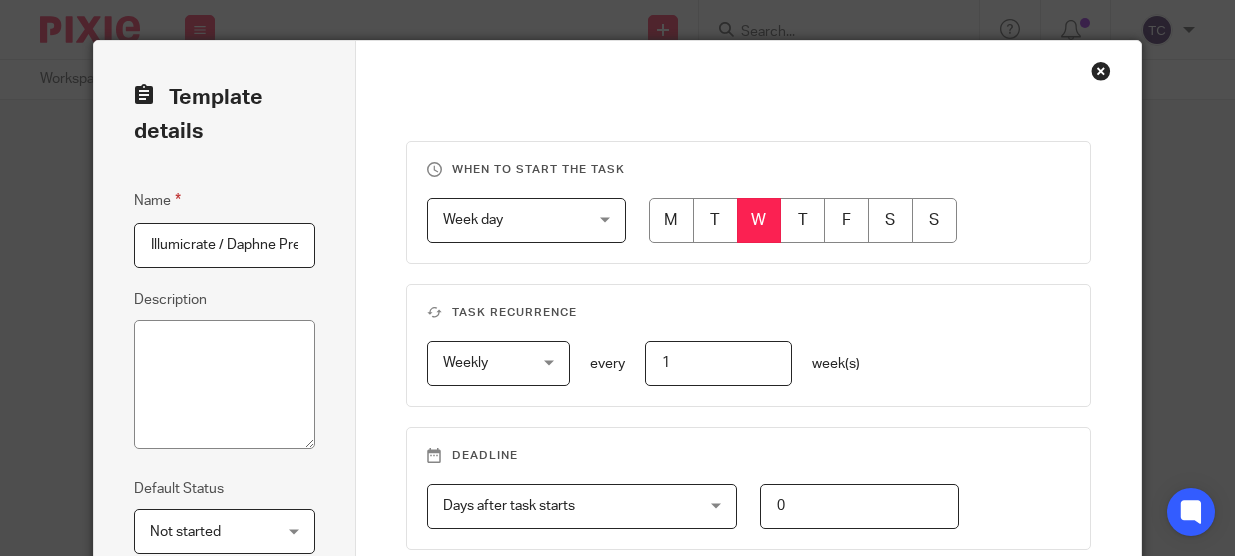 scroll, scrollTop: 0, scrollLeft: 0, axis: both 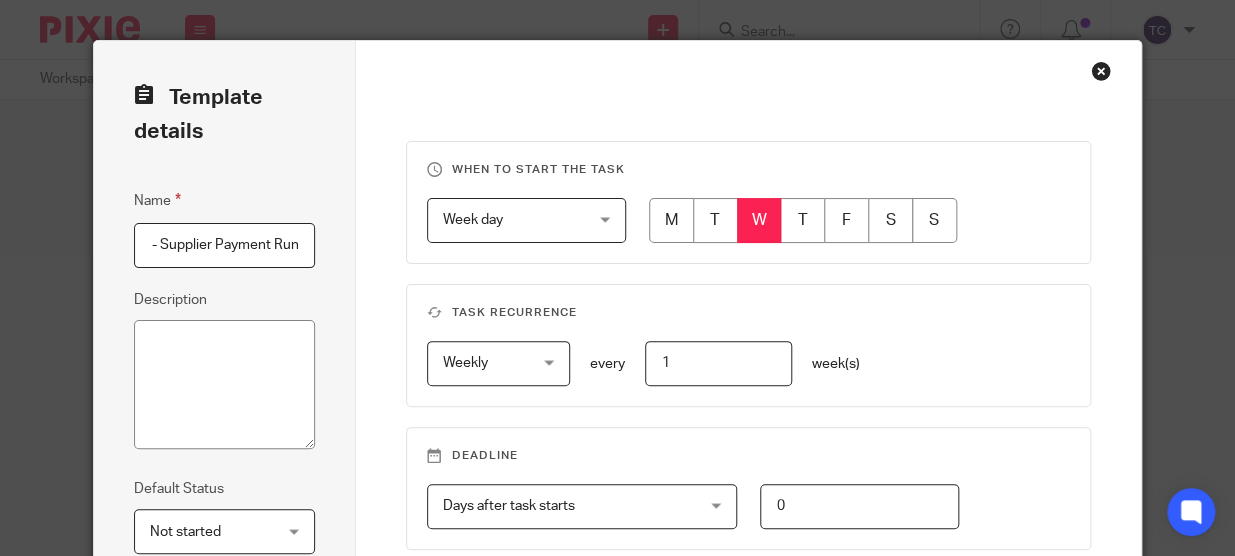 click on "Illumicrate / Daphne Press - Supplier Payment Run" at bounding box center (224, 245) 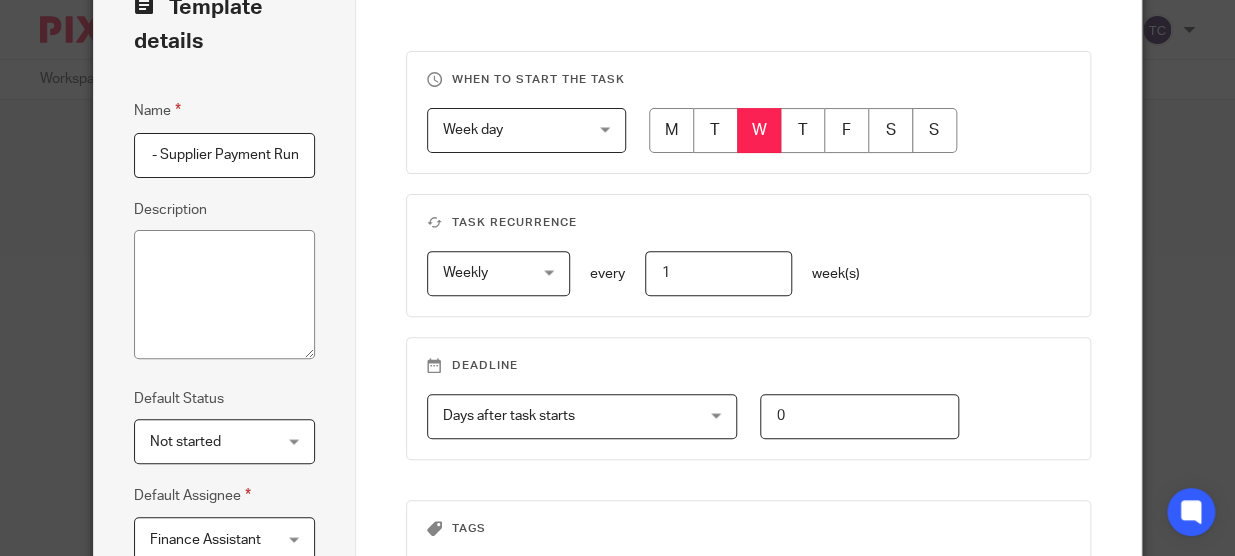 scroll, scrollTop: 272, scrollLeft: 0, axis: vertical 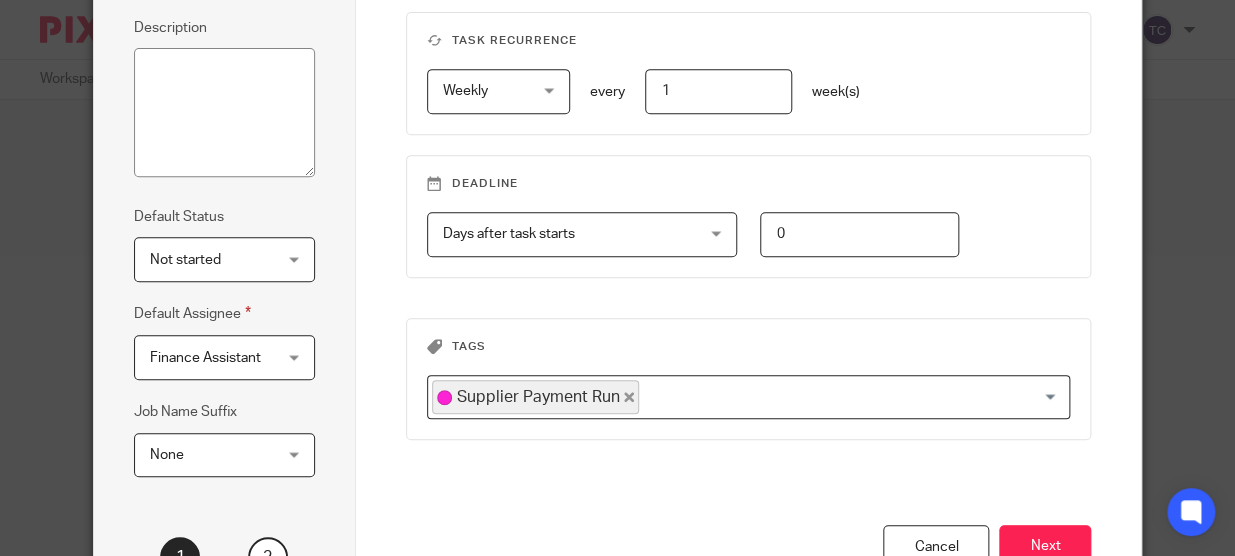 click on "Finance Assistant" at bounding box center (215, 357) 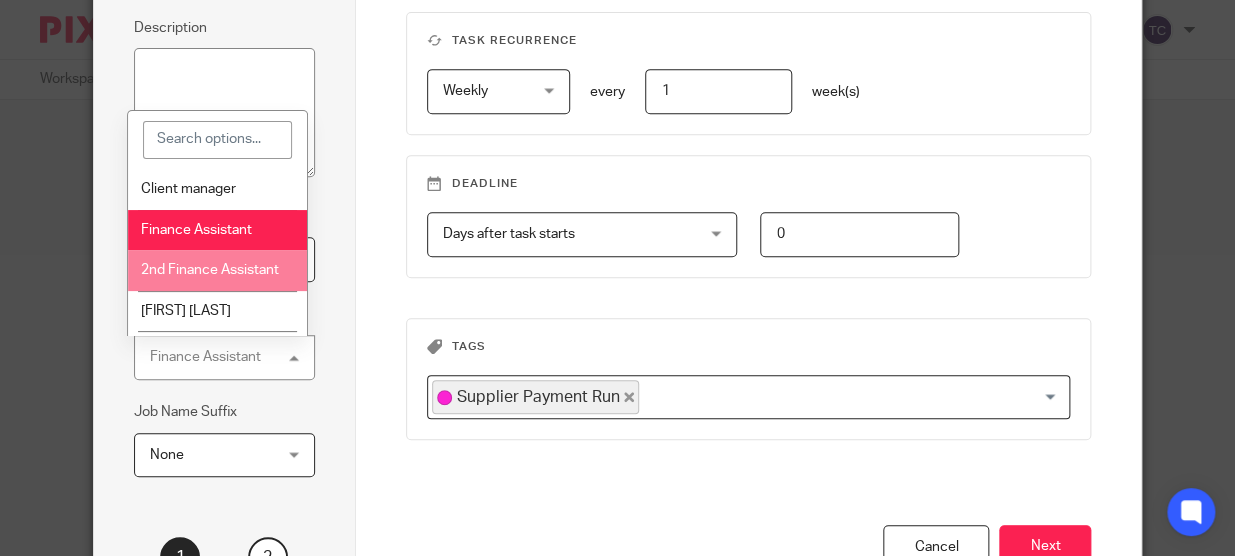 click on "2nd Finance Assistant" at bounding box center (210, 270) 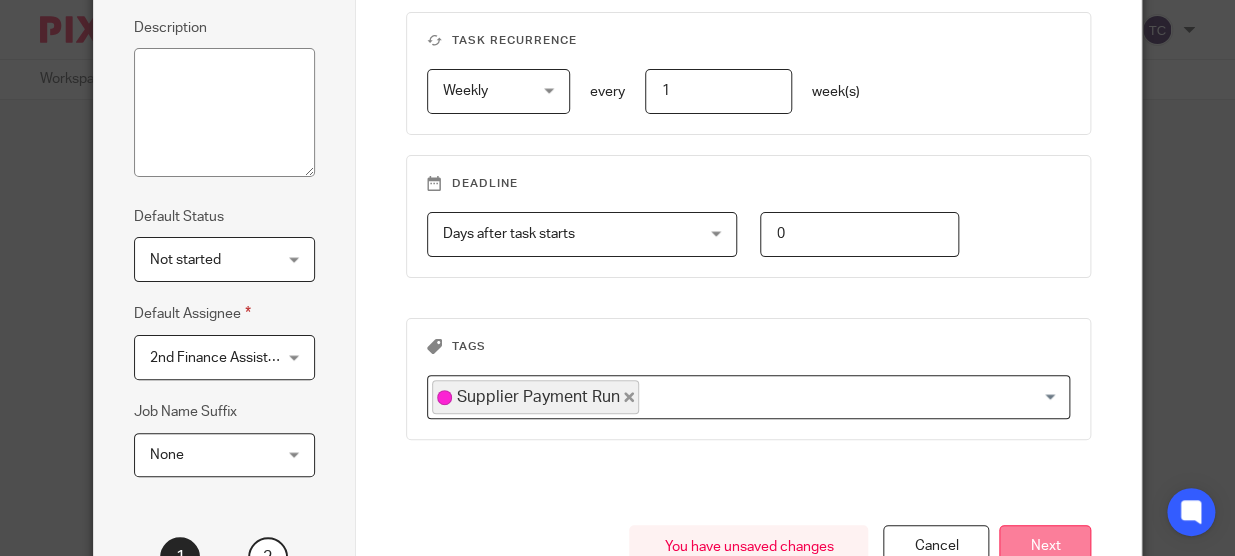 click on "Next" at bounding box center (1045, 546) 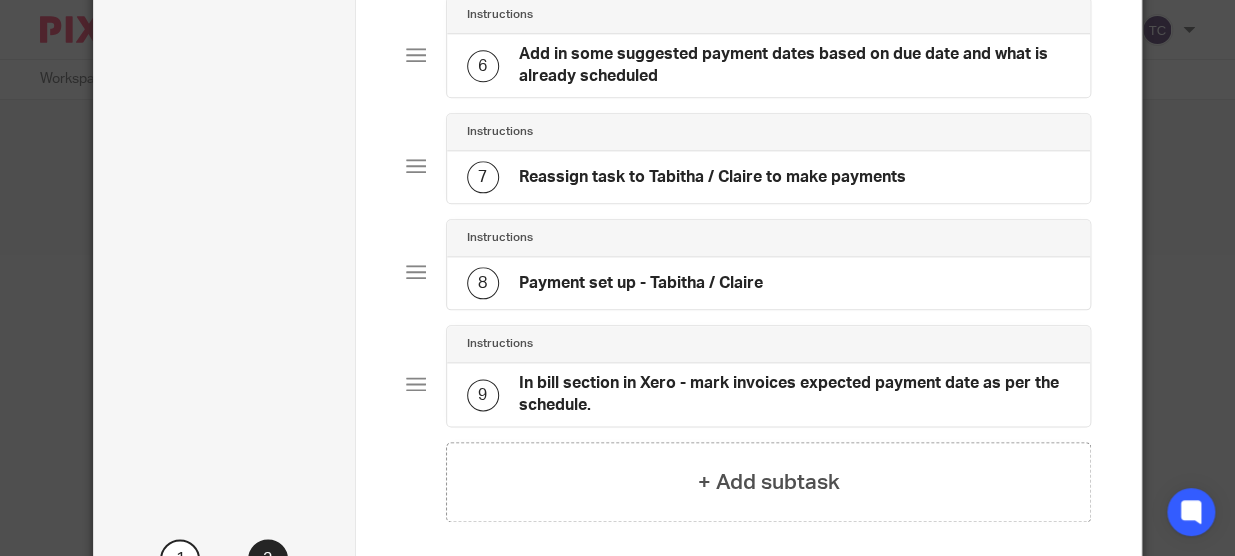 scroll, scrollTop: 823, scrollLeft: 0, axis: vertical 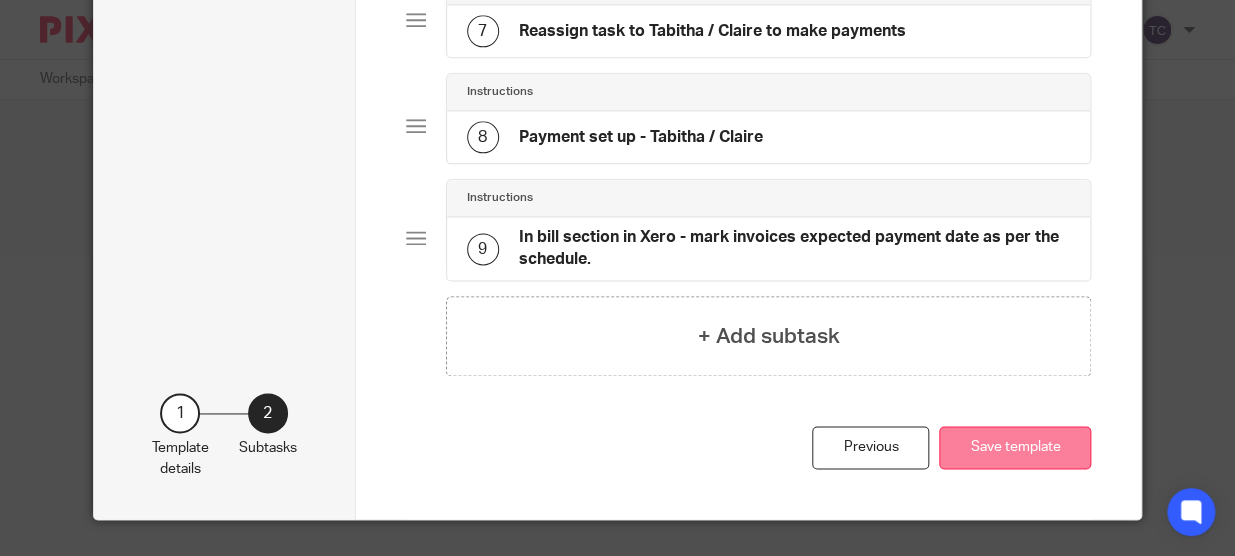click on "Save template" at bounding box center (1015, 447) 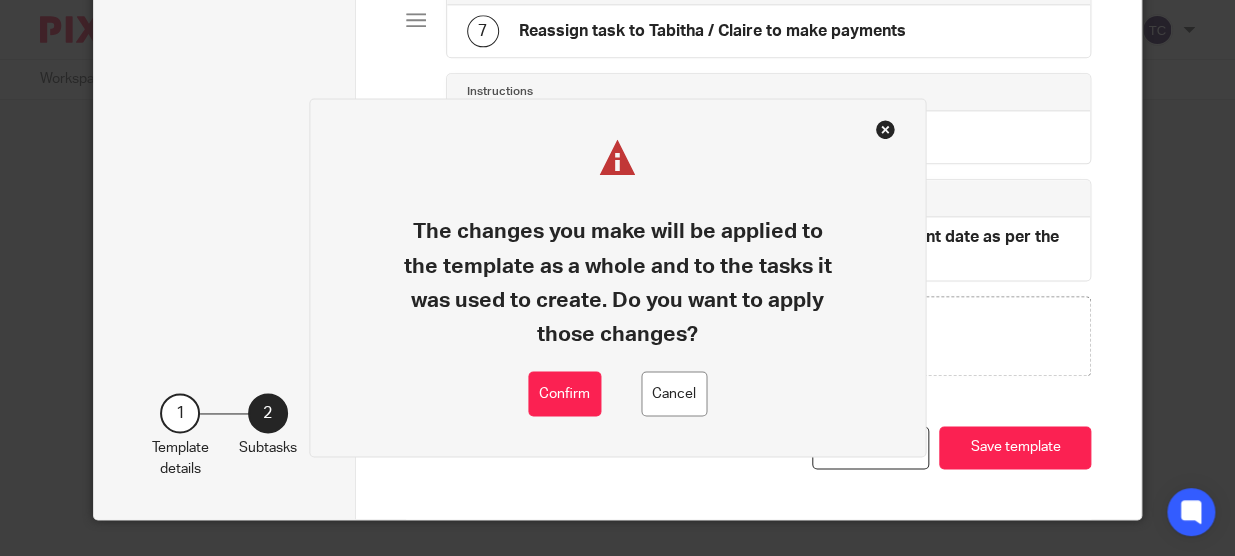 click on "The changes you make will be applied to the template as a whole and to the tasks it was used to create. Do you want to apply those changes? Confirm Cancel" at bounding box center [618, 277] 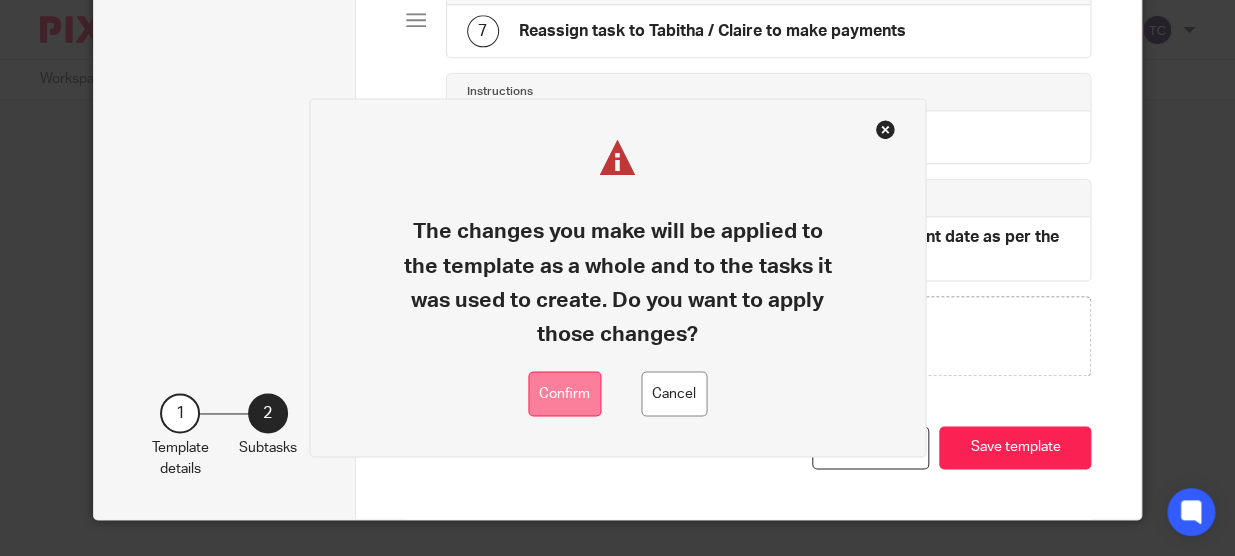 click on "Confirm" at bounding box center [564, 394] 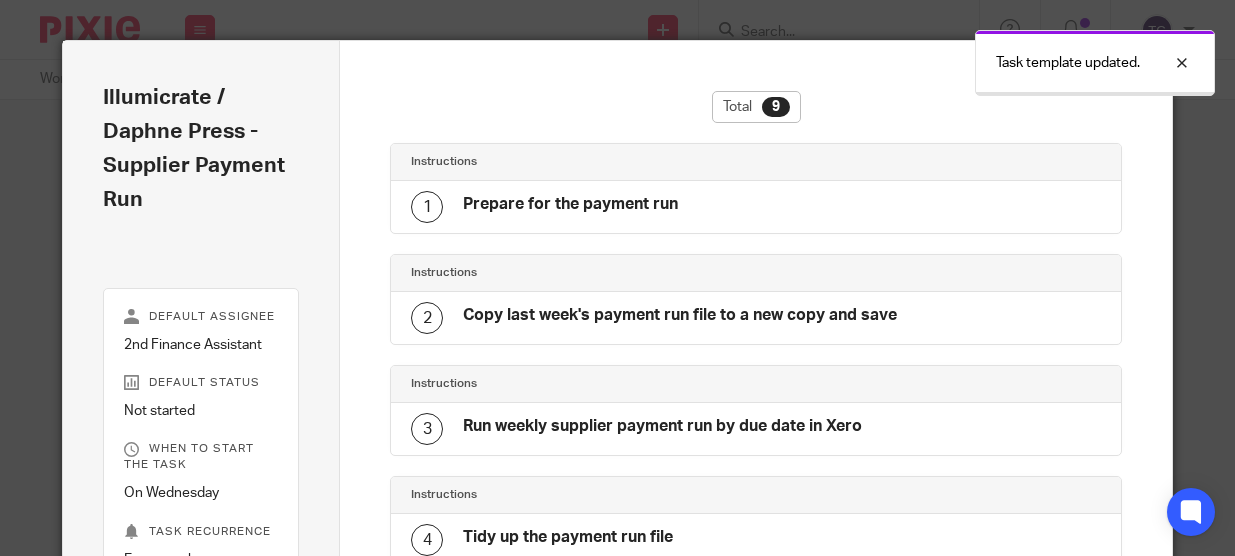 scroll, scrollTop: 0, scrollLeft: 0, axis: both 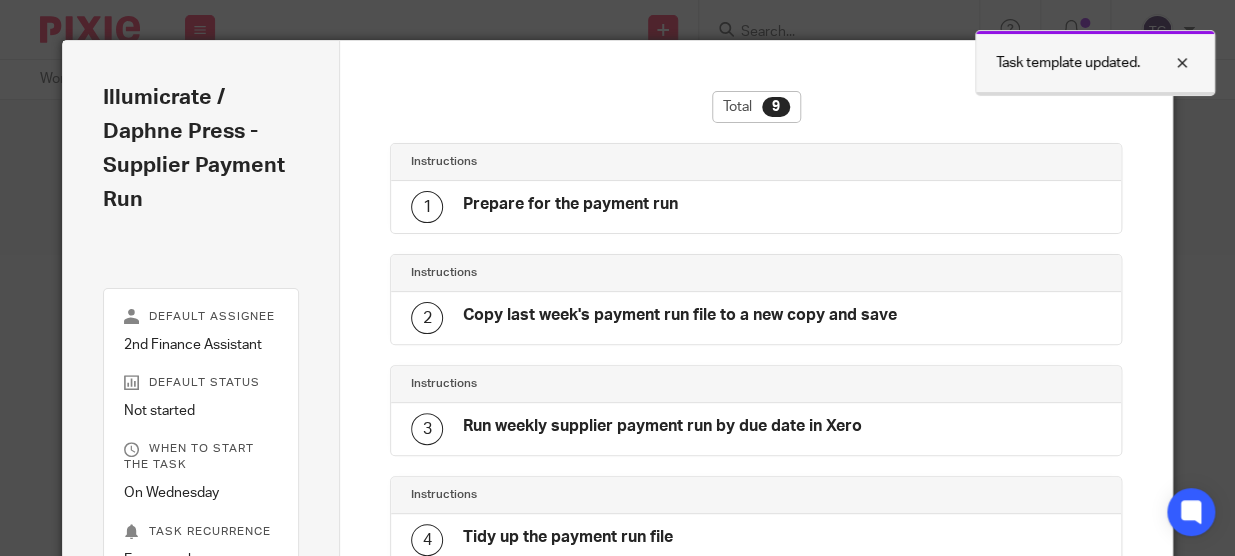 click at bounding box center [1167, 63] 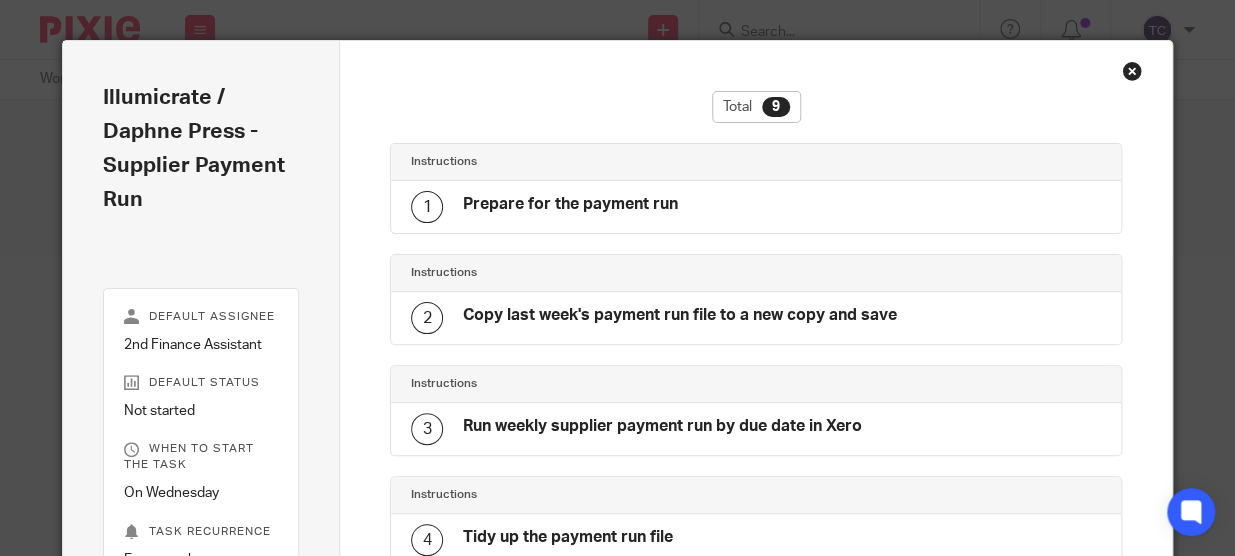 click on "Total  9
Instructions
1
Prepare for the payment run
Instructions
2
Copy last week's payment run file to a new copy and save
Instructions
3
Run weekly supplier payment run by due date in Xero
Instructions
4
Tidy up the payment run file
Instructions
5" at bounding box center (756, 639) 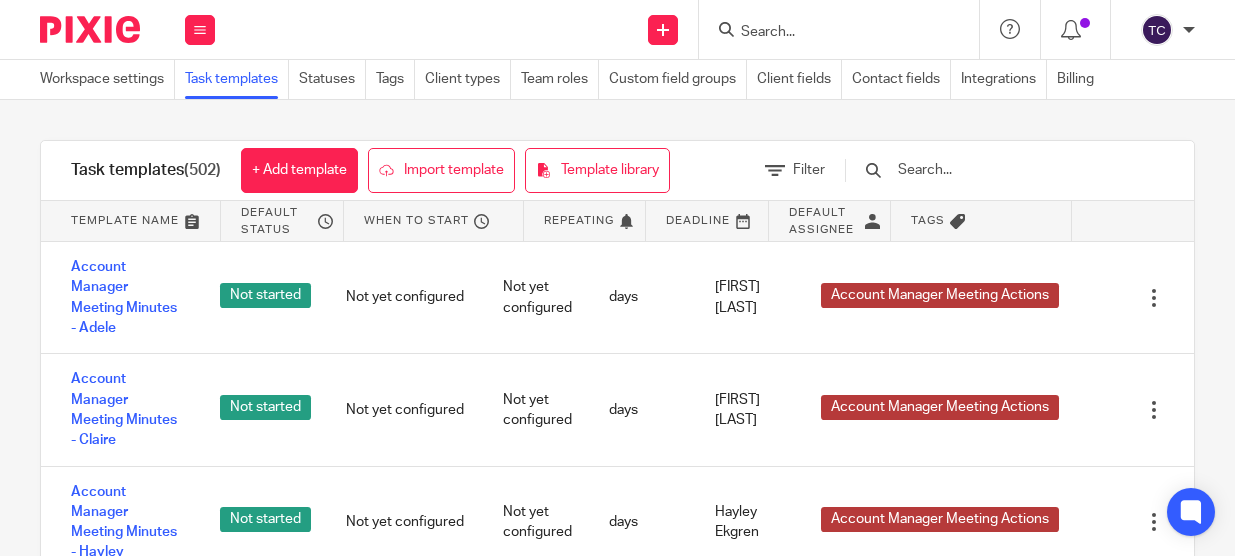 scroll, scrollTop: 0, scrollLeft: 0, axis: both 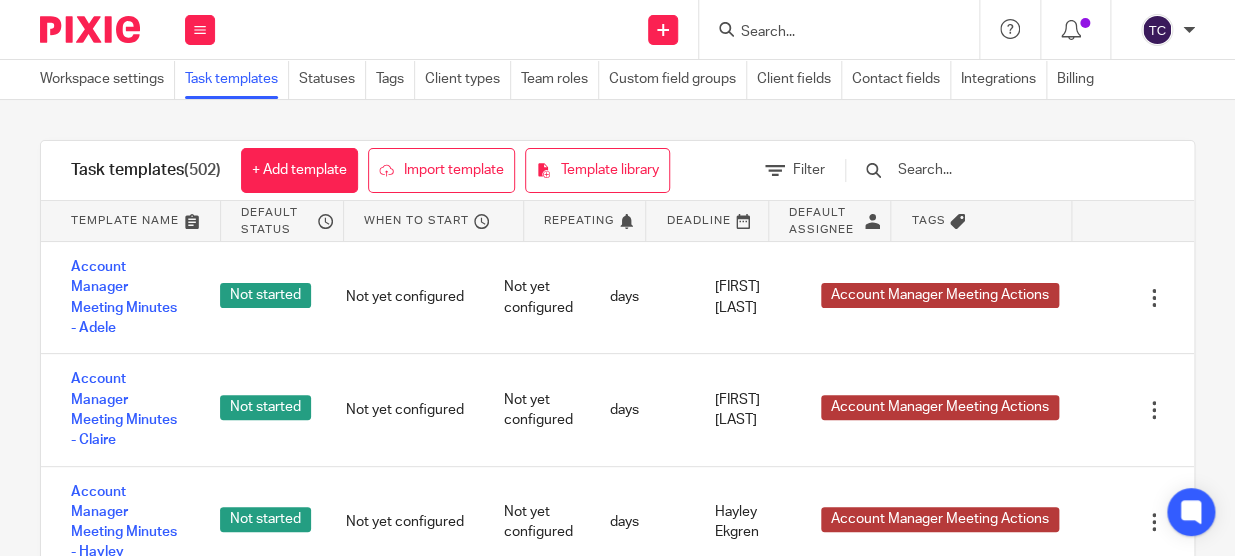 click at bounding box center [829, 33] 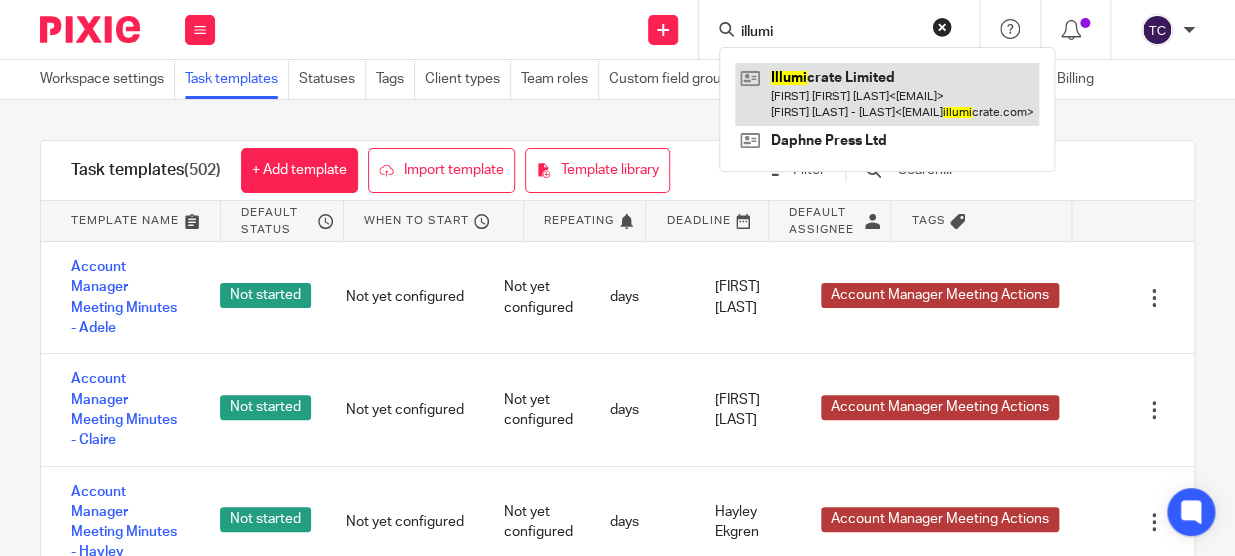 type on "illumi" 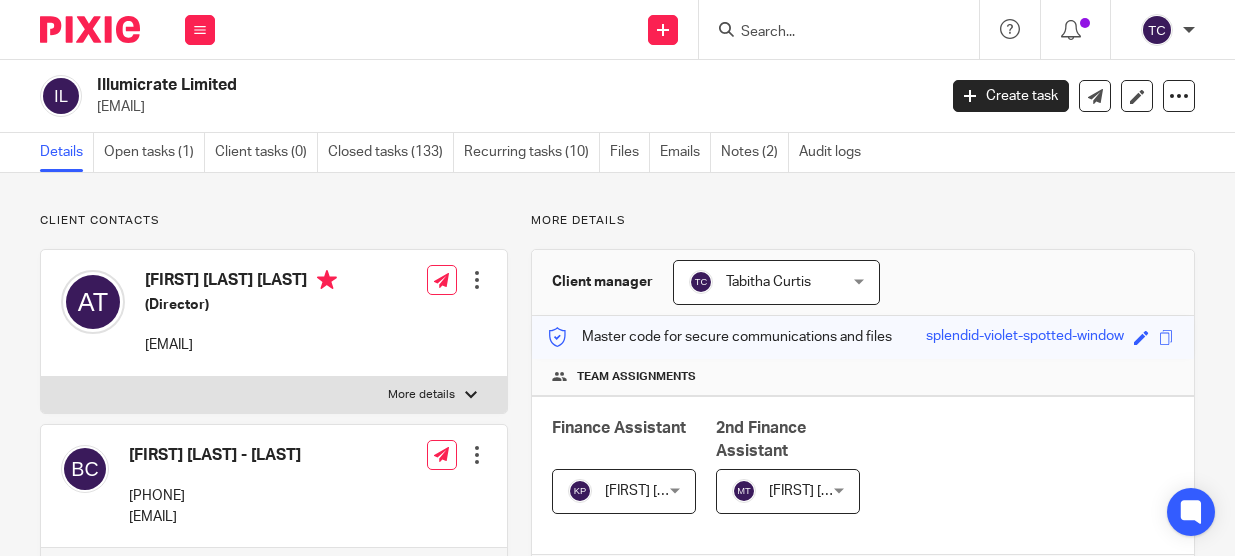 scroll, scrollTop: 0, scrollLeft: 0, axis: both 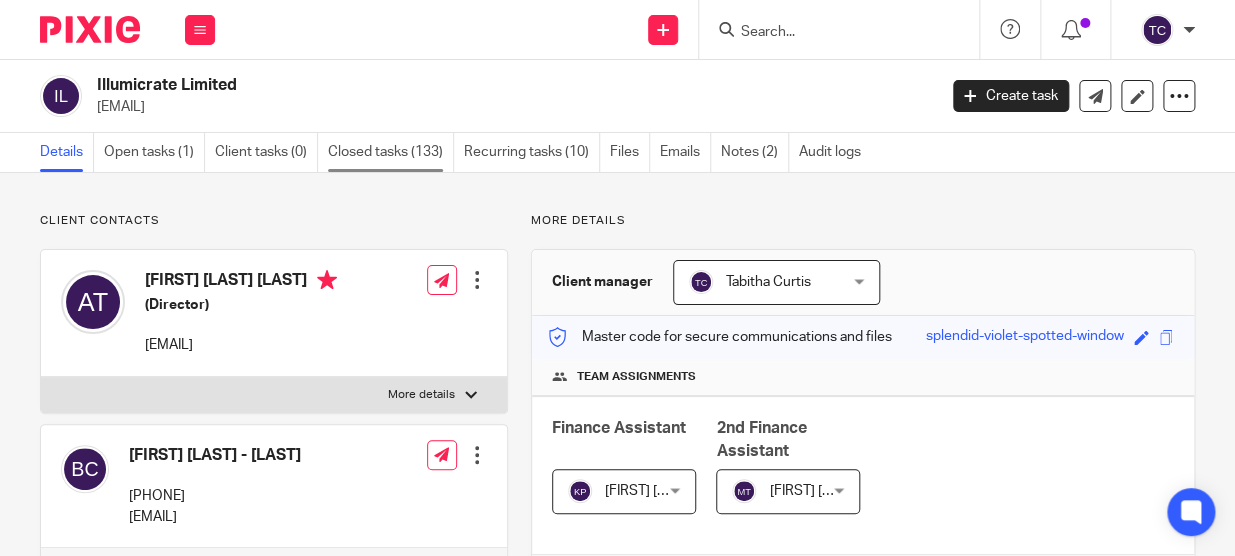 click on "Closed tasks (133)" at bounding box center [391, 152] 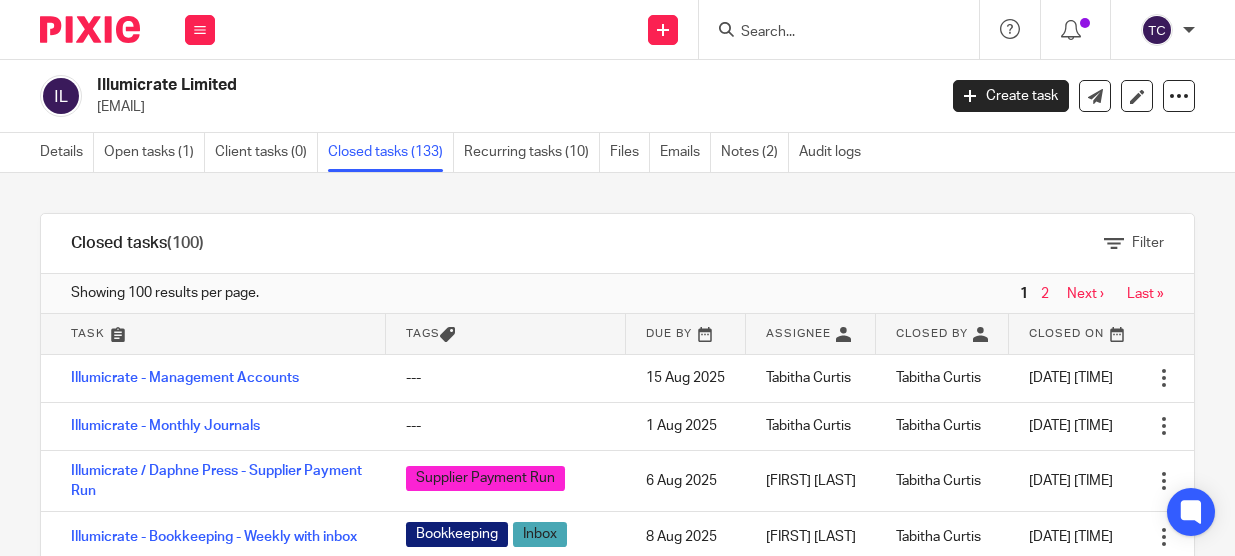 scroll, scrollTop: 0, scrollLeft: 0, axis: both 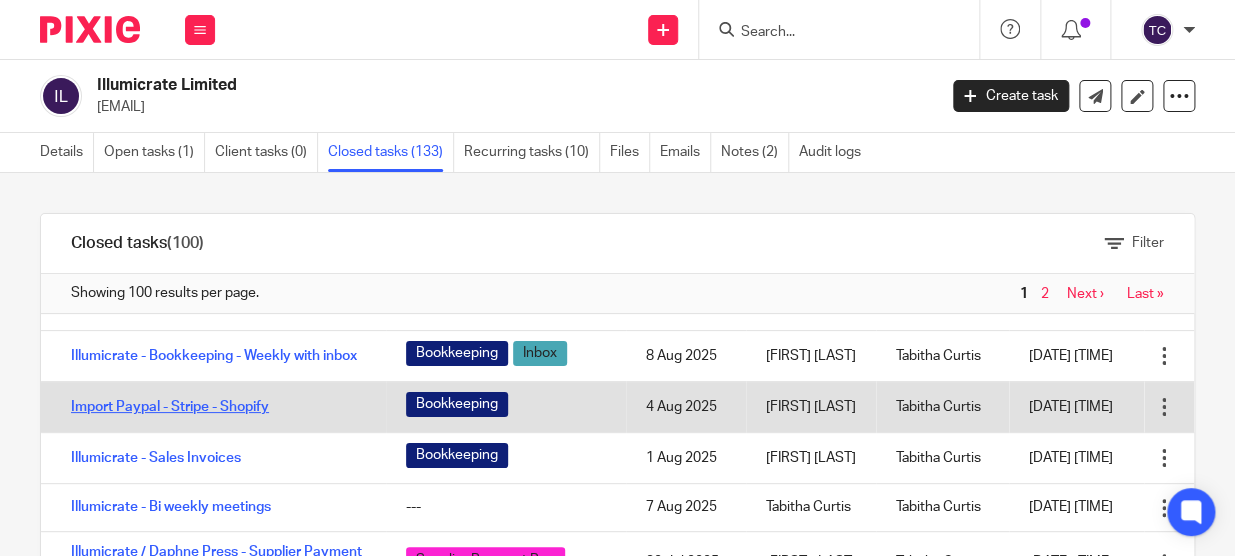 click on "Import Paypal - Stripe - Shopify" at bounding box center (170, 407) 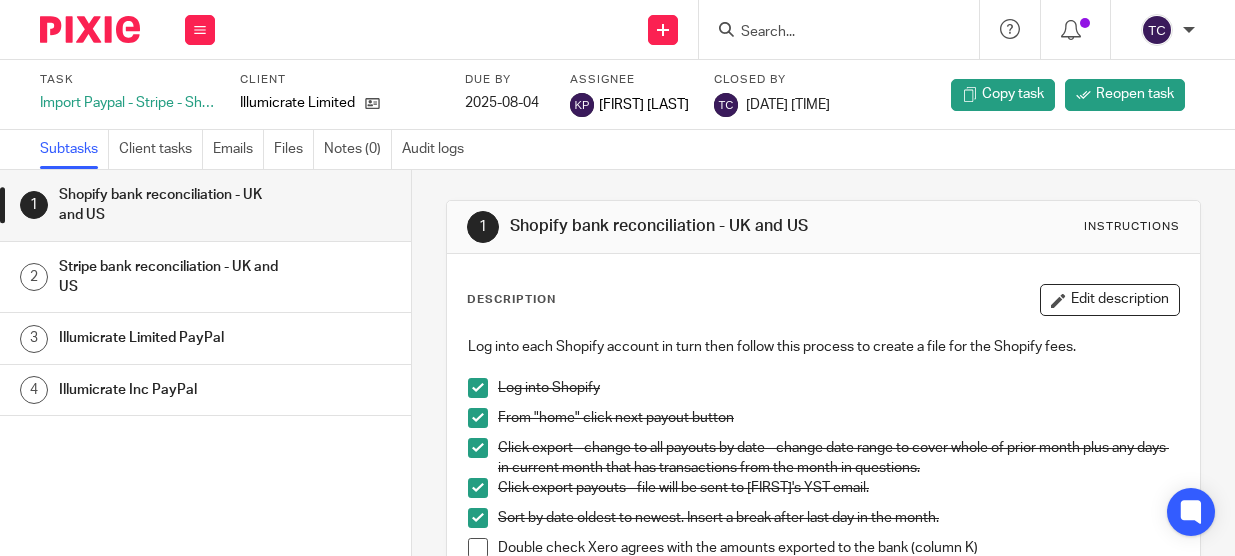 scroll, scrollTop: 0, scrollLeft: 0, axis: both 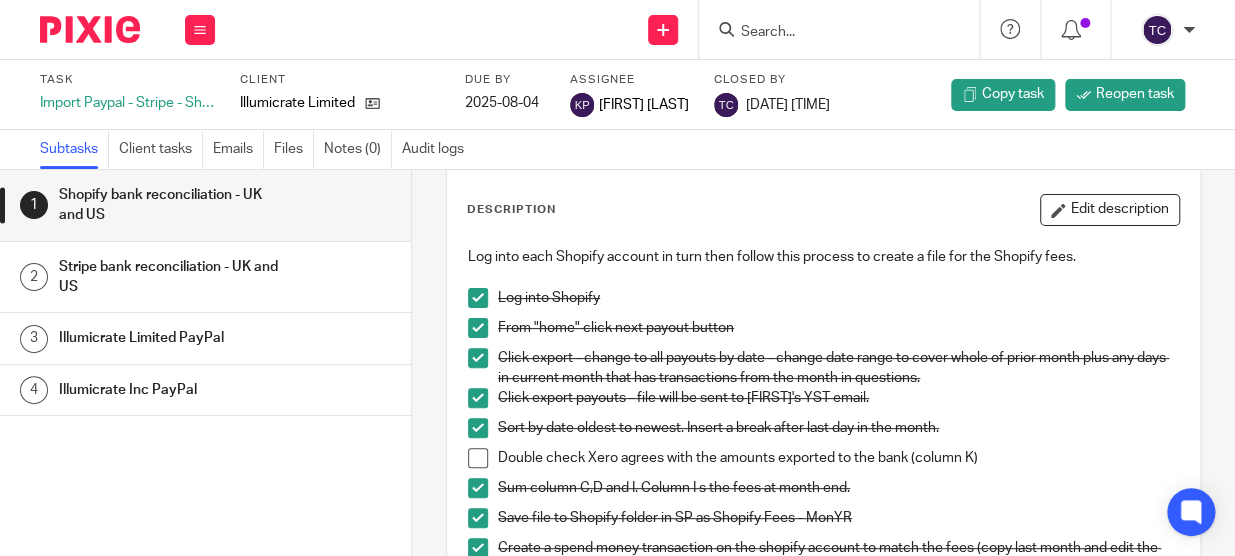 click on "4
Illumicrate Inc PayPal" at bounding box center (205, 390) 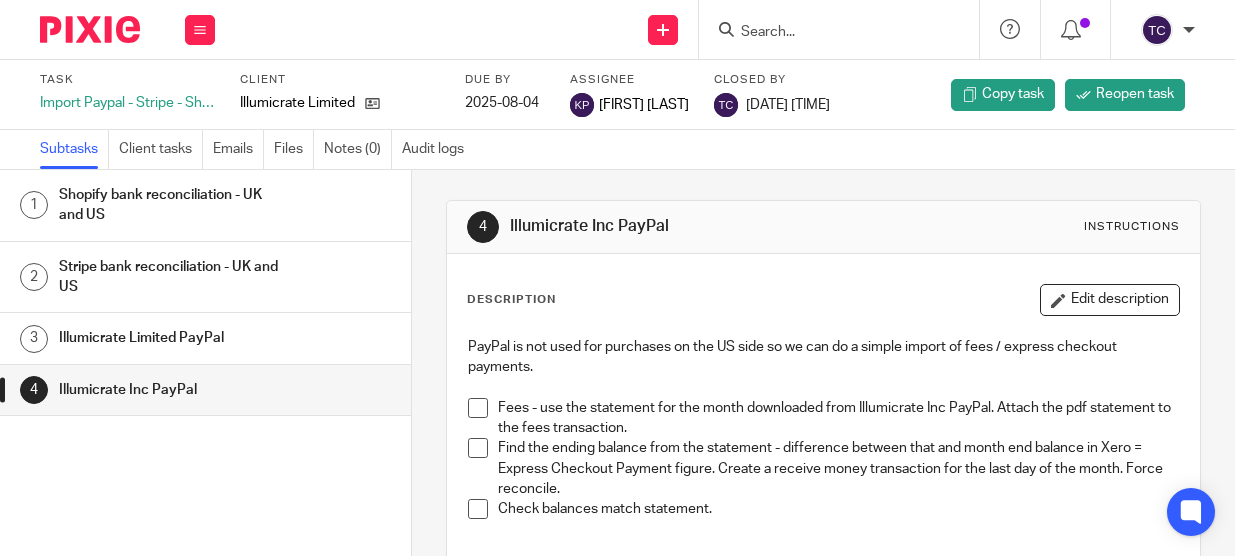 scroll, scrollTop: 0, scrollLeft: 0, axis: both 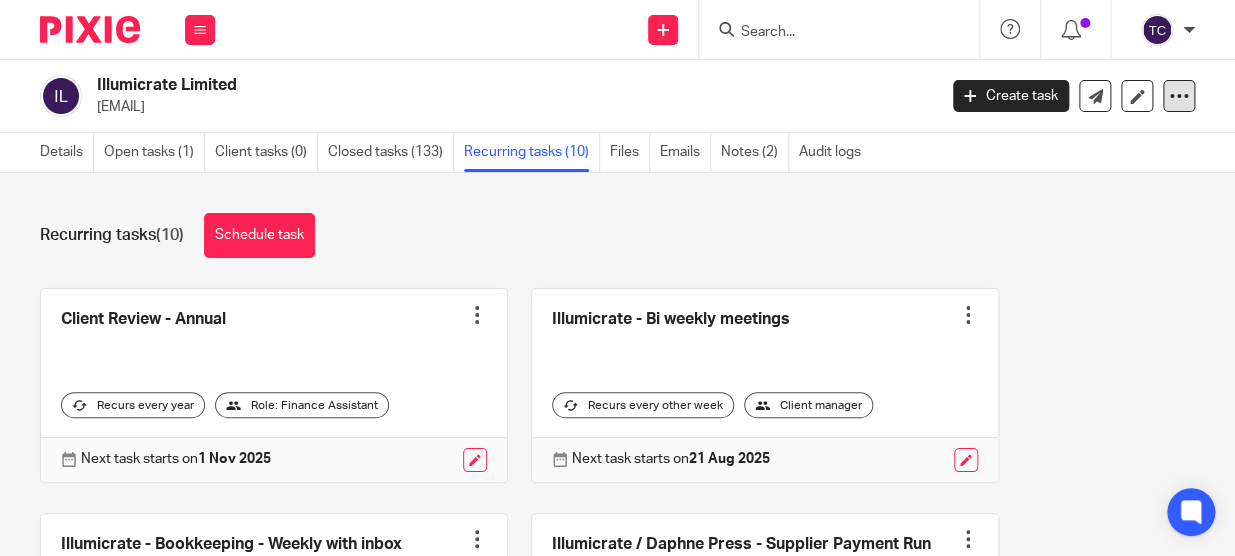 click at bounding box center [1179, 96] 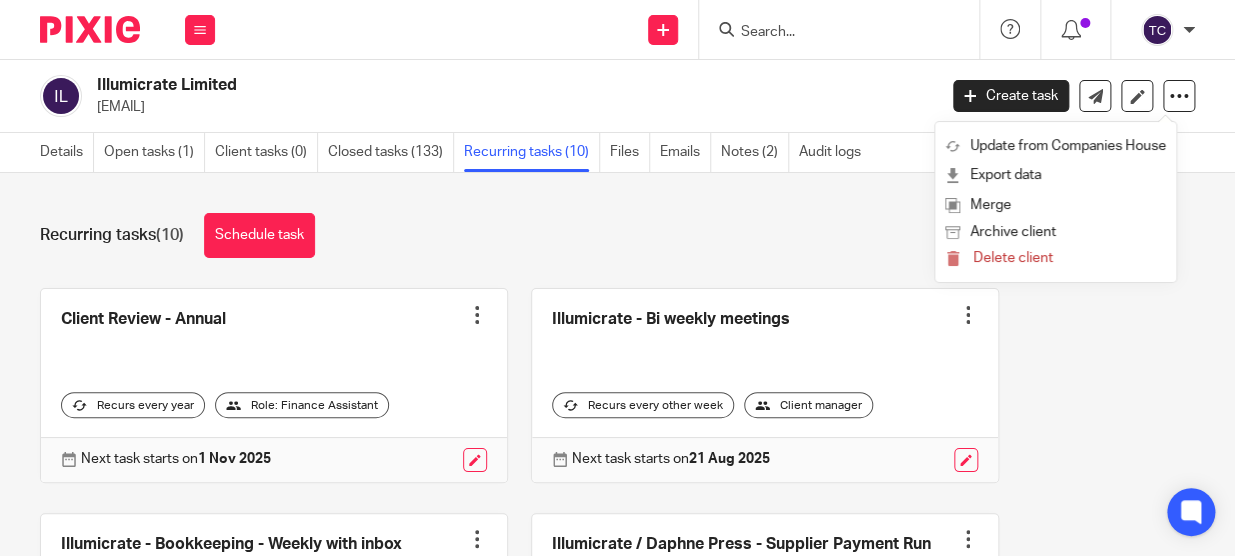 click on "[EMAIL]" at bounding box center [510, 107] 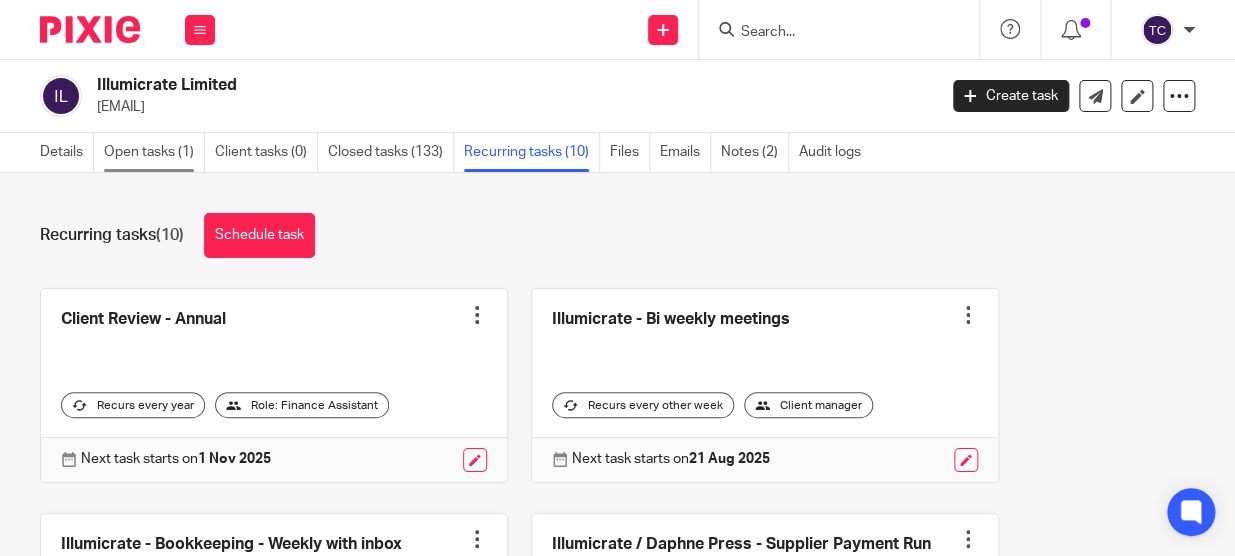 click on "Open tasks (1)" at bounding box center [154, 152] 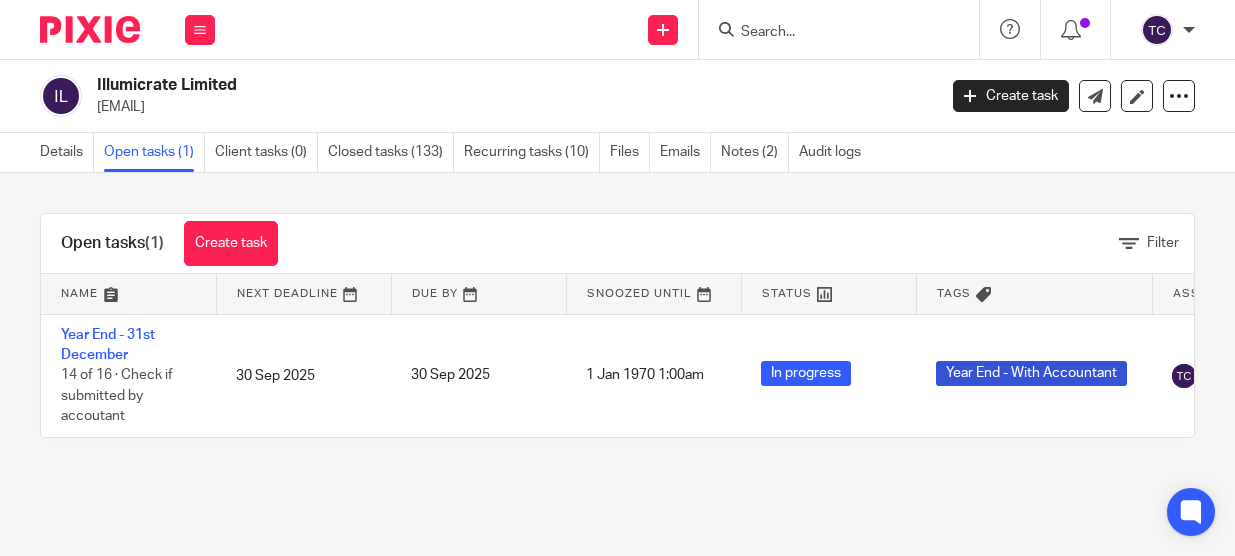 scroll, scrollTop: 0, scrollLeft: 0, axis: both 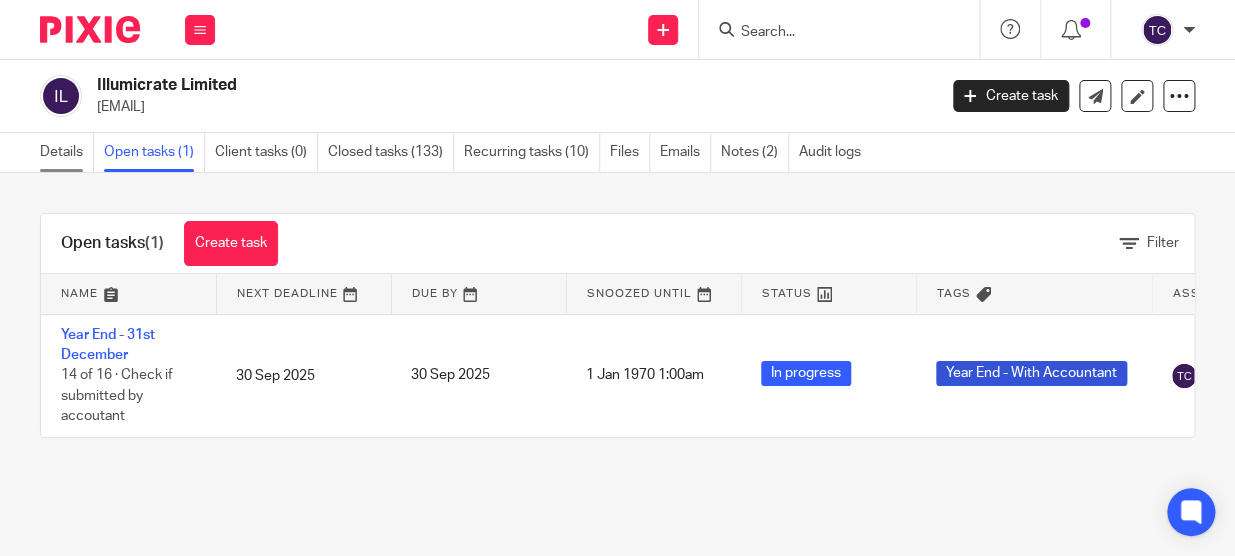click on "Details" at bounding box center [67, 152] 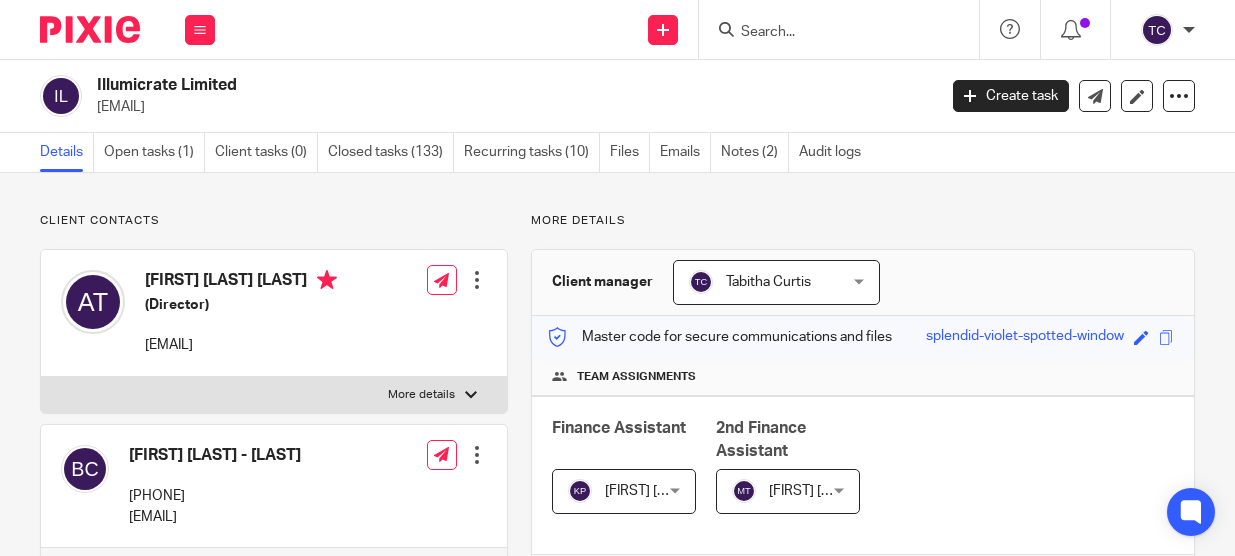 scroll, scrollTop: 0, scrollLeft: 0, axis: both 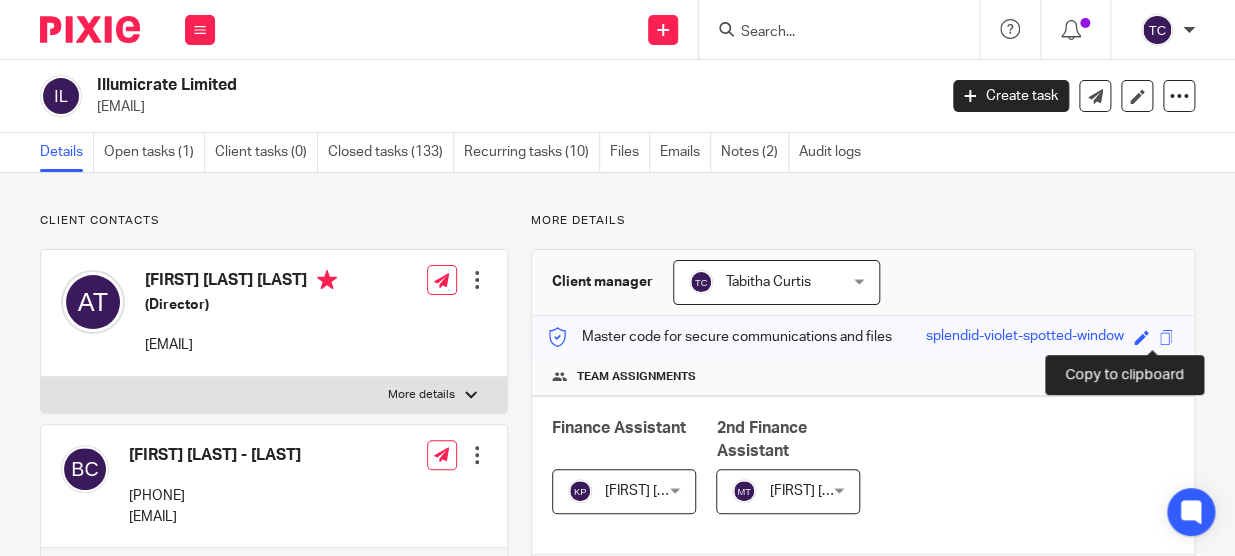 click at bounding box center [1166, 337] 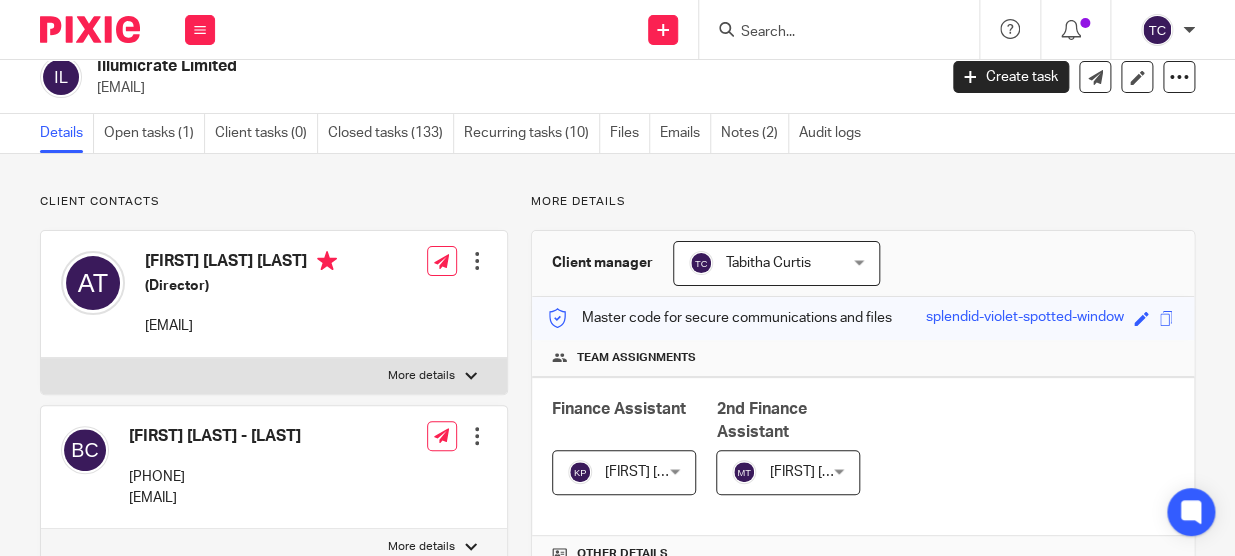 scroll, scrollTop: 0, scrollLeft: 0, axis: both 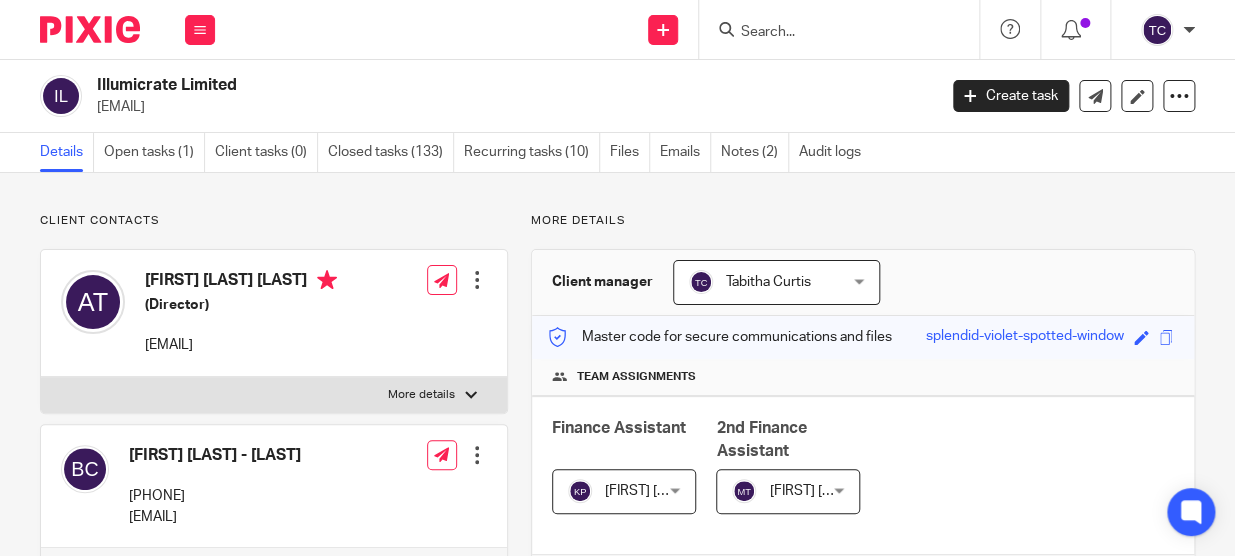 drag, startPoint x: 623, startPoint y: 160, endPoint x: 660, endPoint y: 183, distance: 43.56604 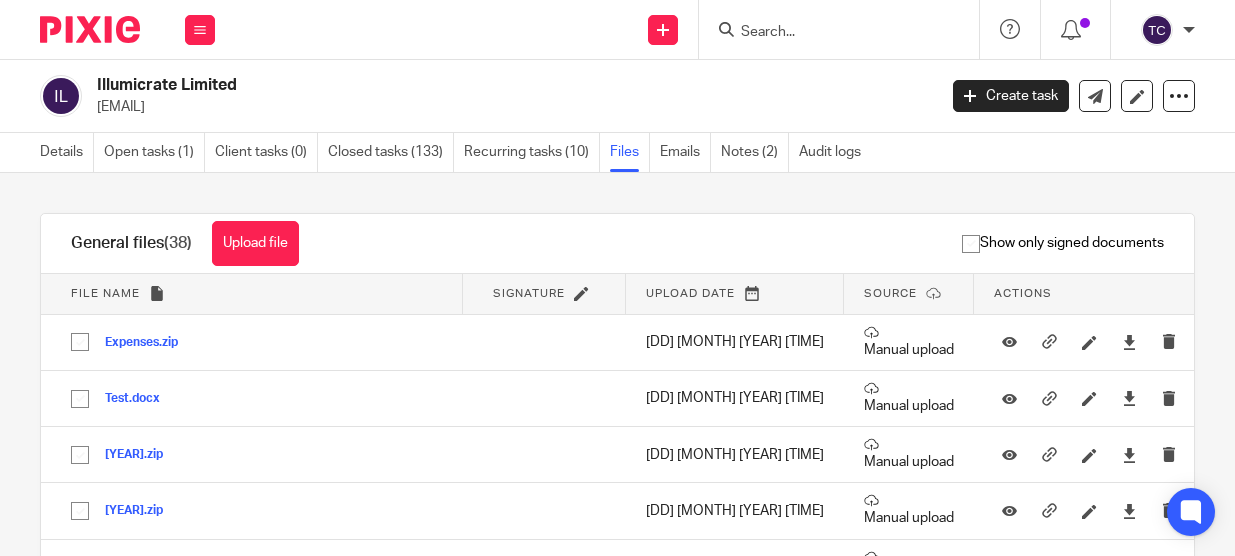 scroll, scrollTop: 0, scrollLeft: 0, axis: both 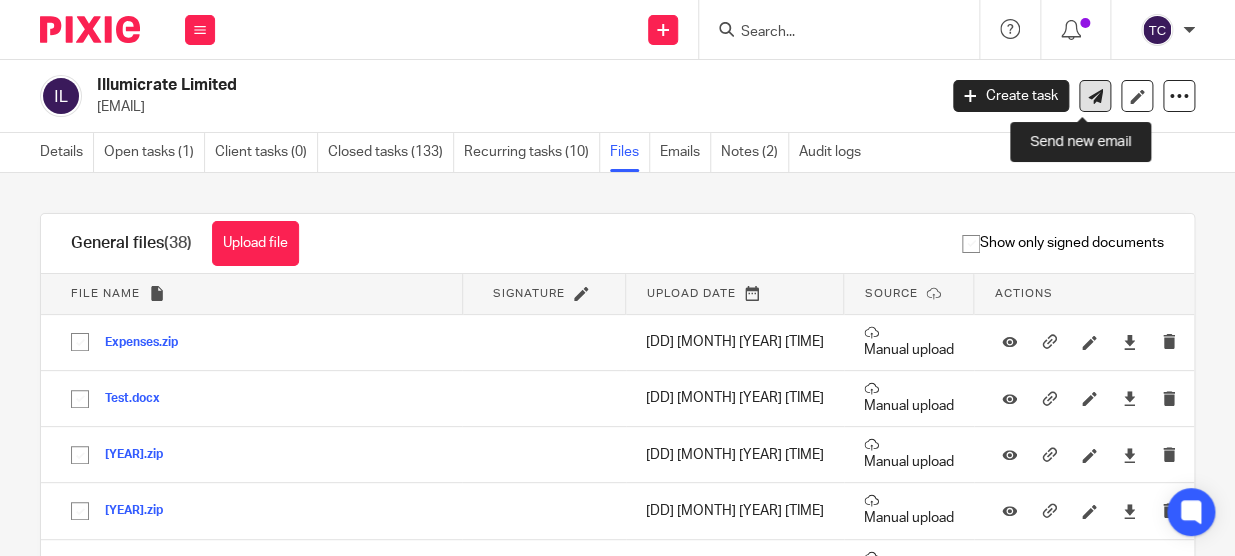 click at bounding box center [1095, 96] 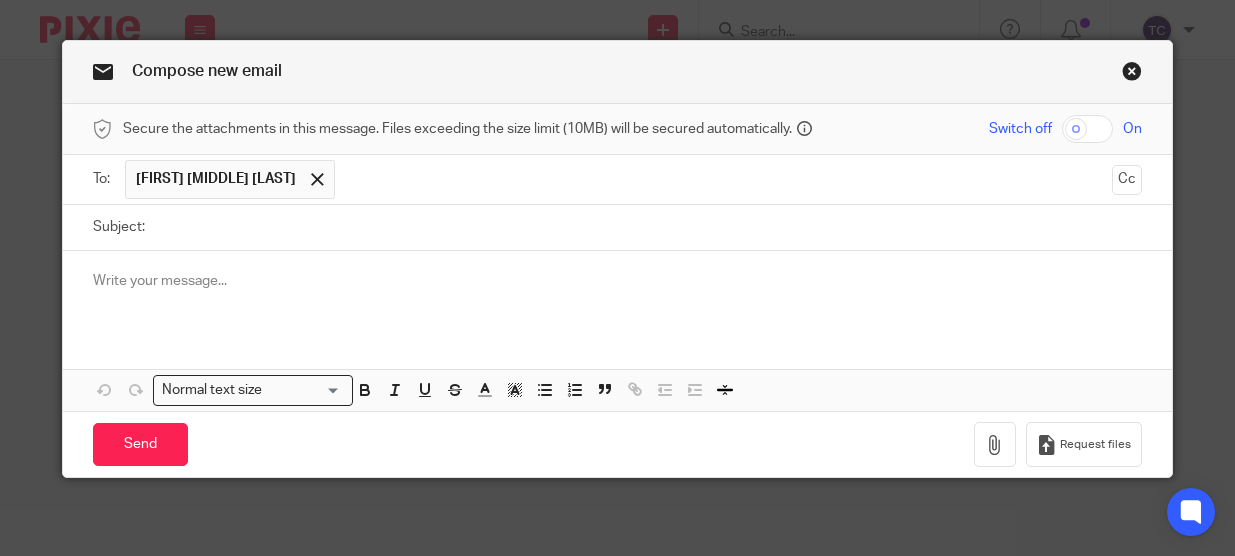 scroll, scrollTop: 0, scrollLeft: 0, axis: both 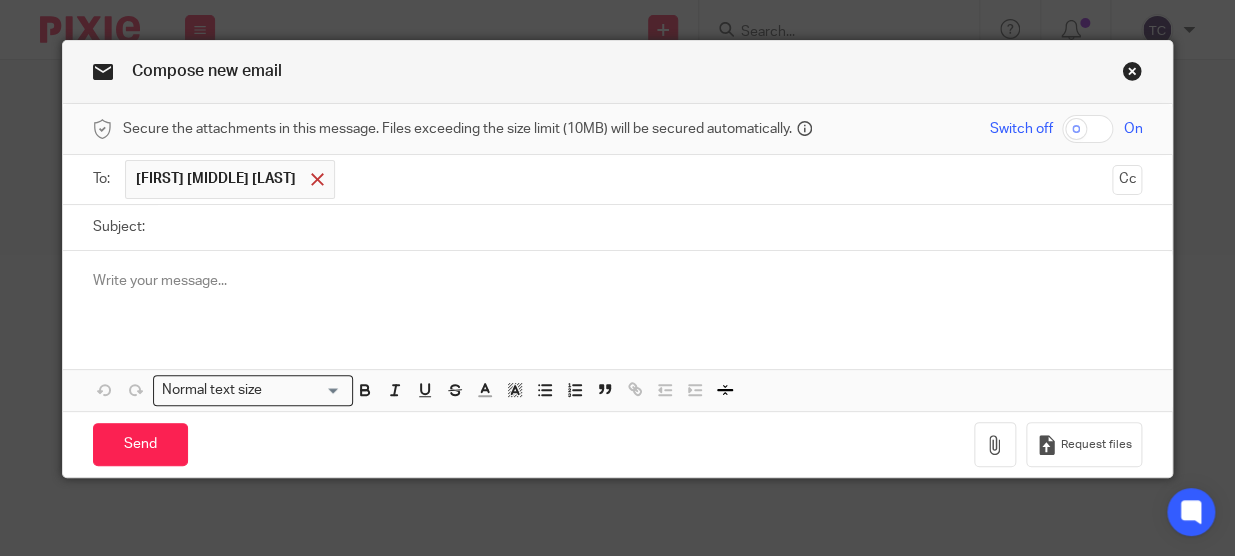 click at bounding box center (317, 179) 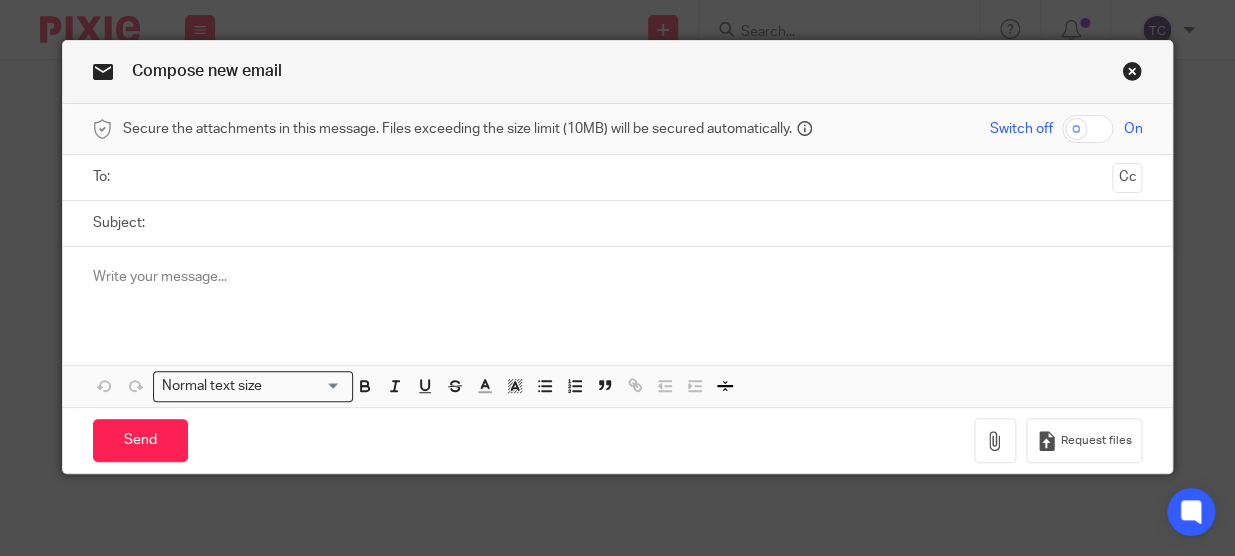 click at bounding box center (617, 177) 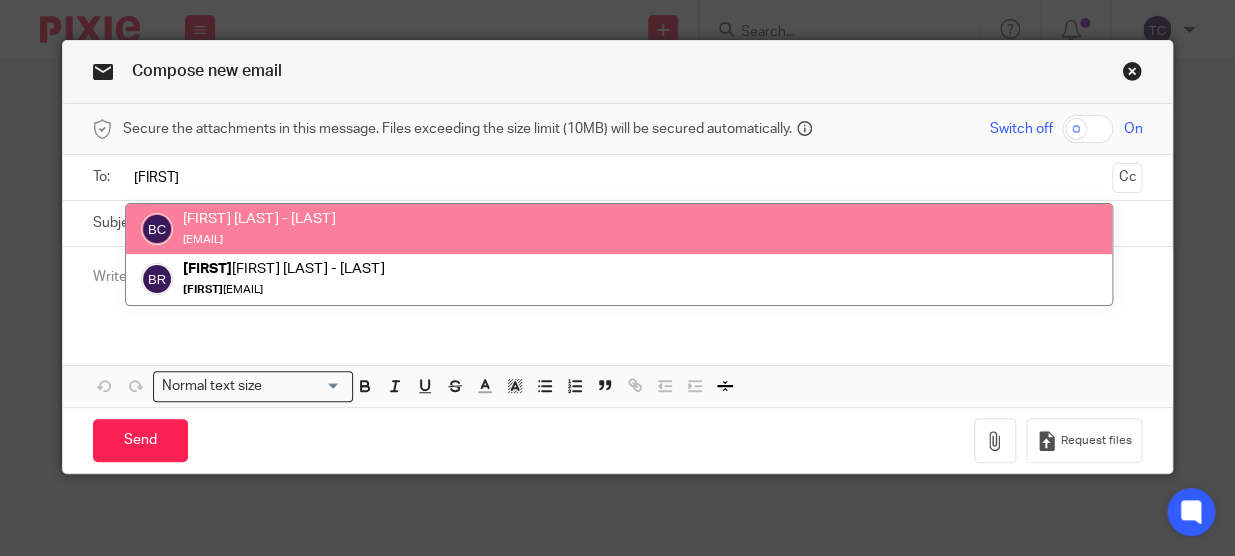 type on "bianc" 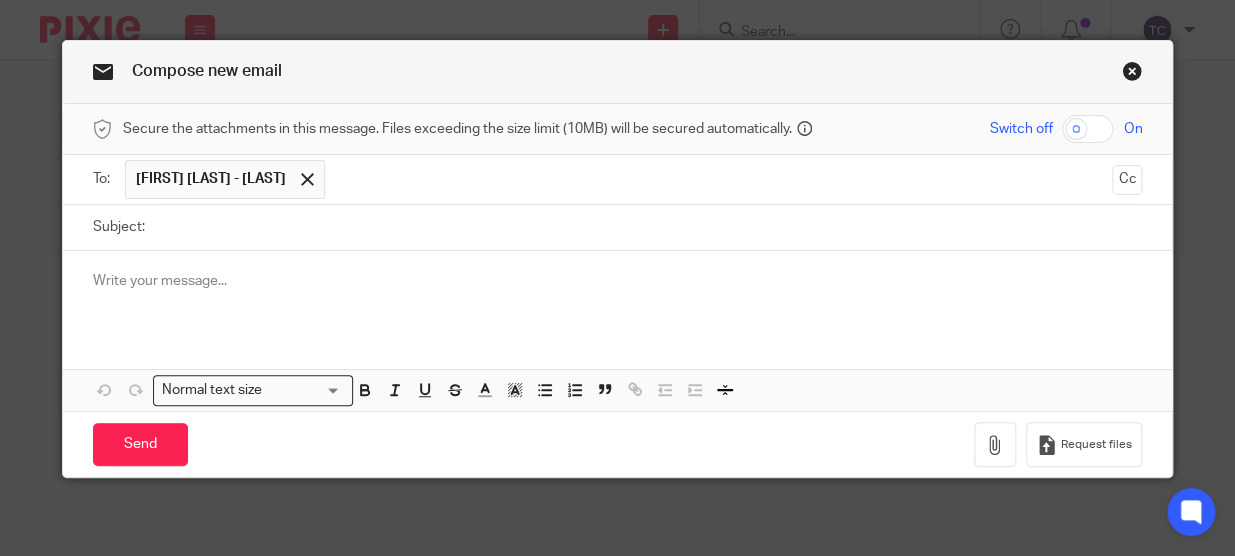 click at bounding box center (719, 179) 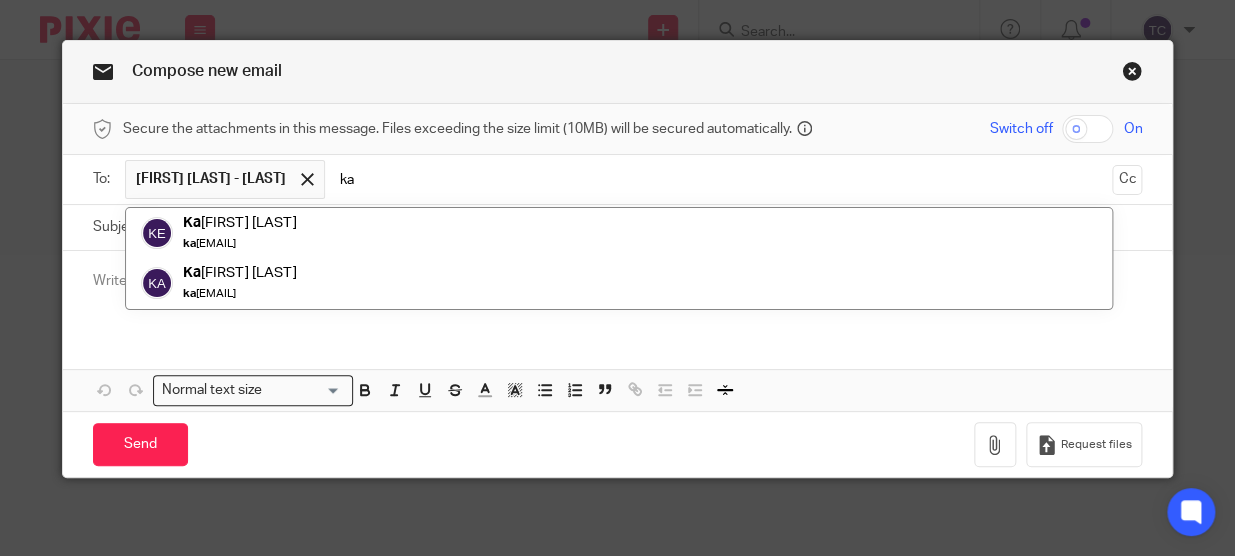 type on "k" 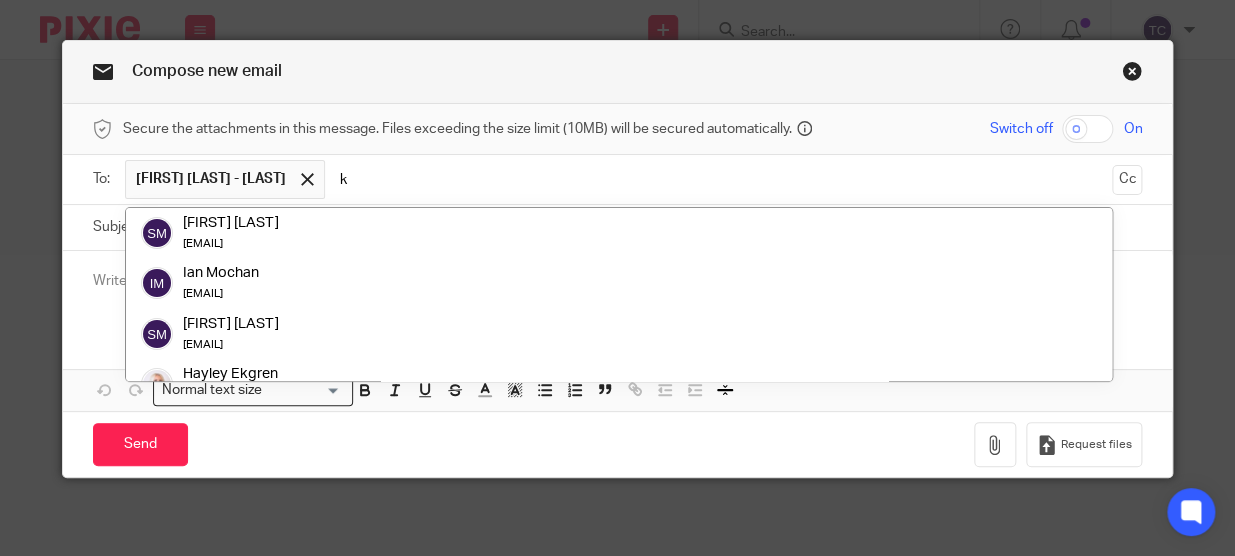 type 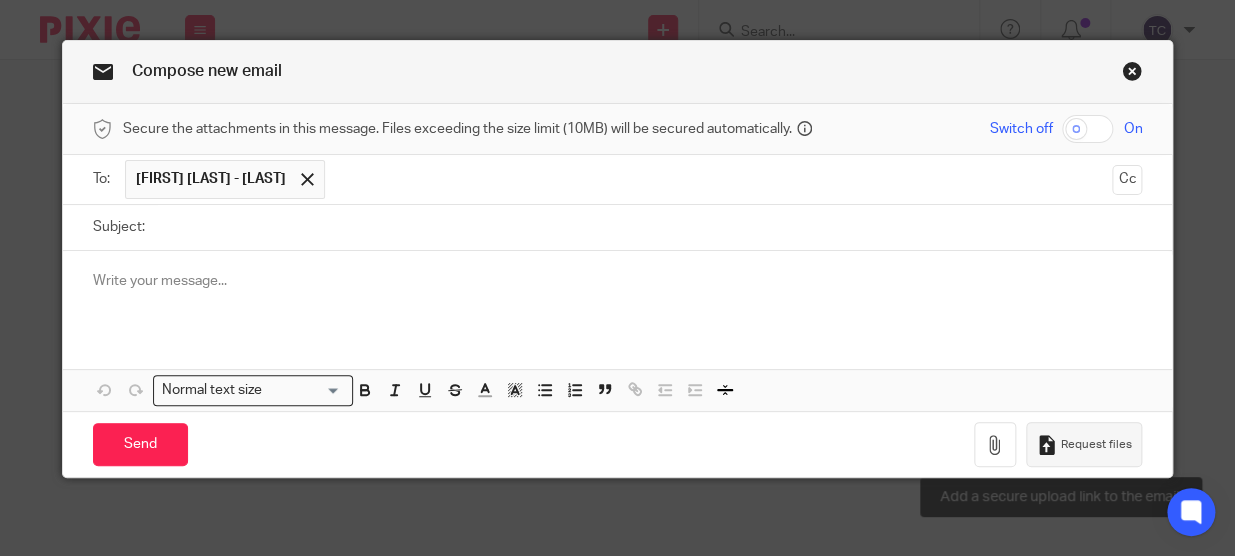 click on "Request files" at bounding box center (1095, 445) 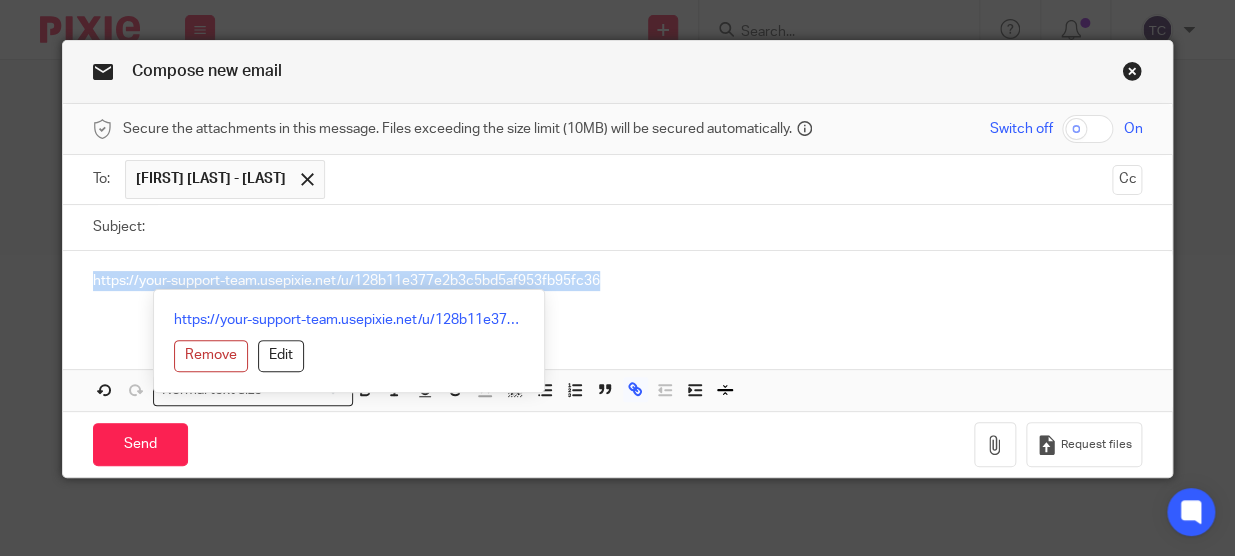 drag, startPoint x: 612, startPoint y: 279, endPoint x: 84, endPoint y: 290, distance: 528.11456 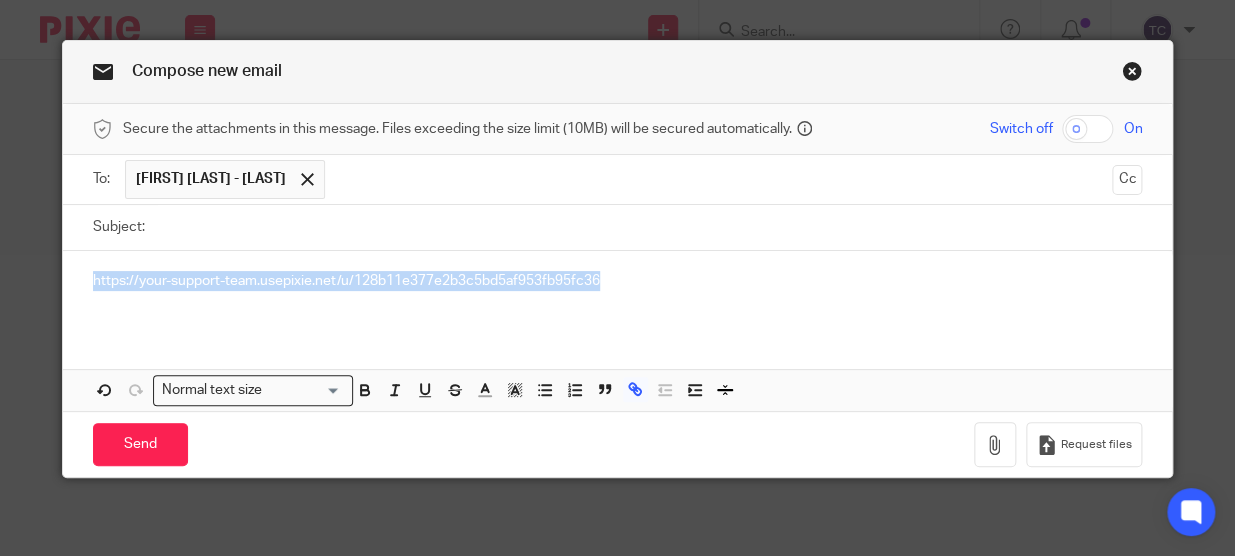 click at bounding box center (1132, 74) 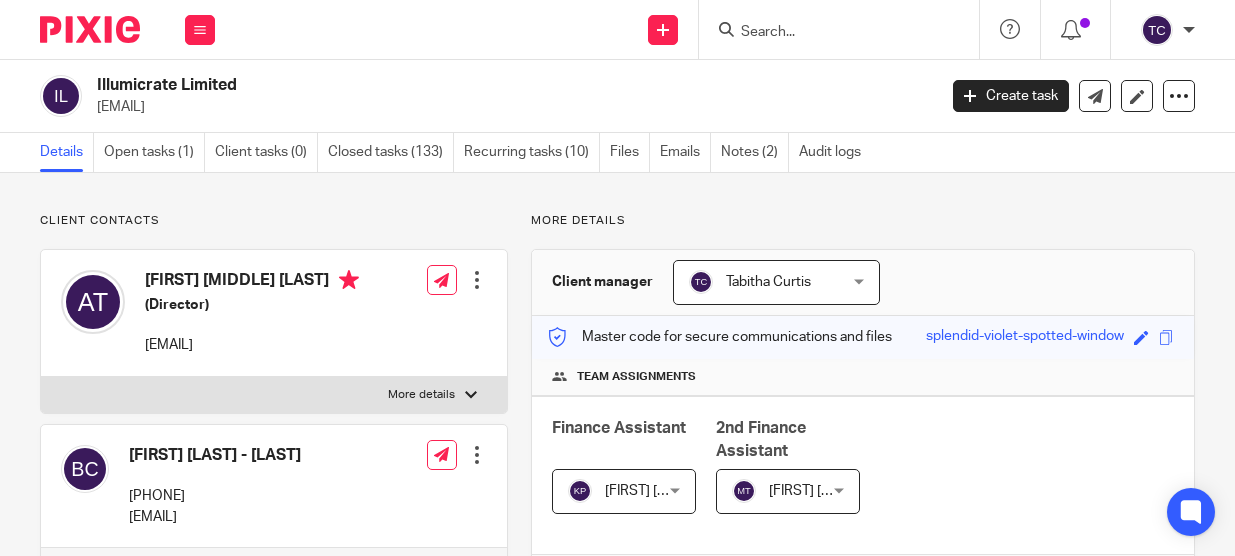 scroll, scrollTop: 0, scrollLeft: 0, axis: both 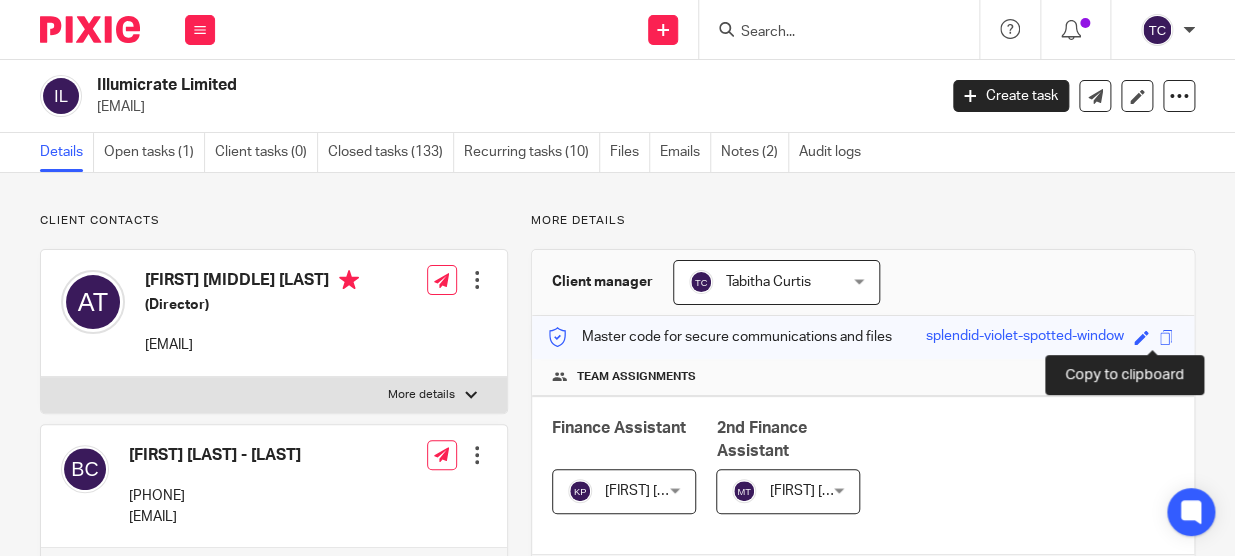 click at bounding box center [1166, 337] 